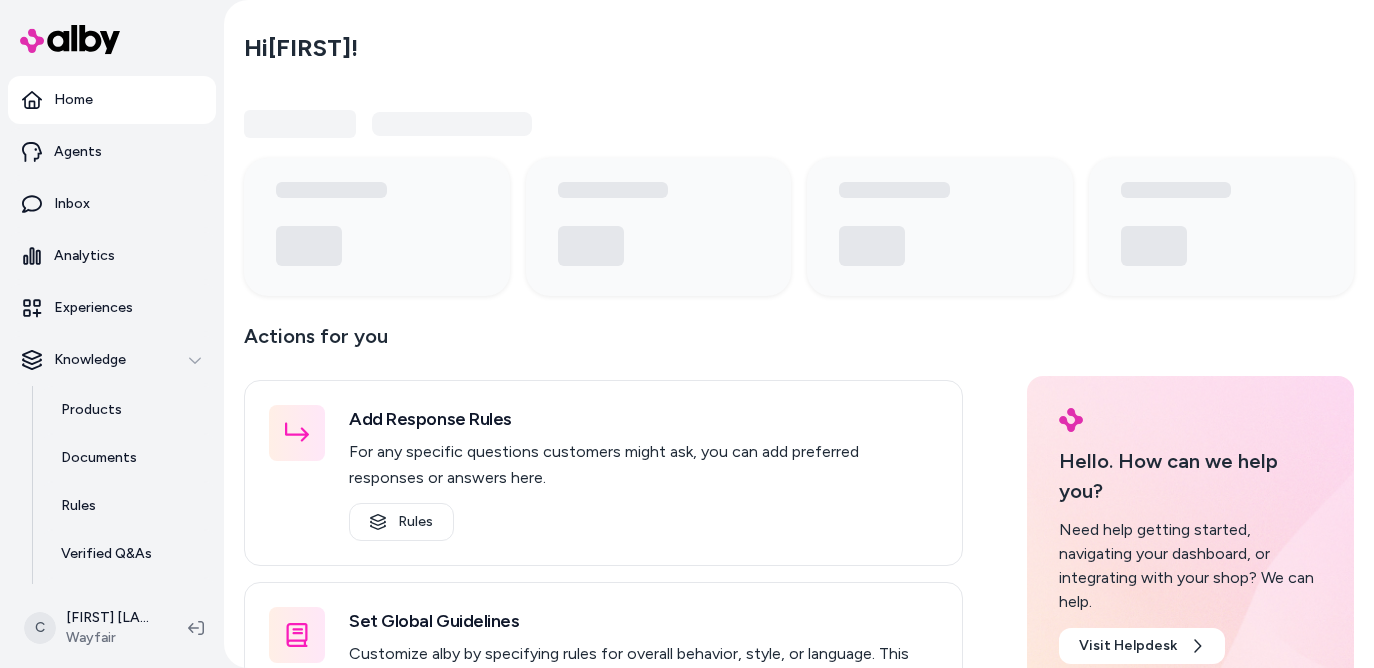 scroll, scrollTop: 0, scrollLeft: 0, axis: both 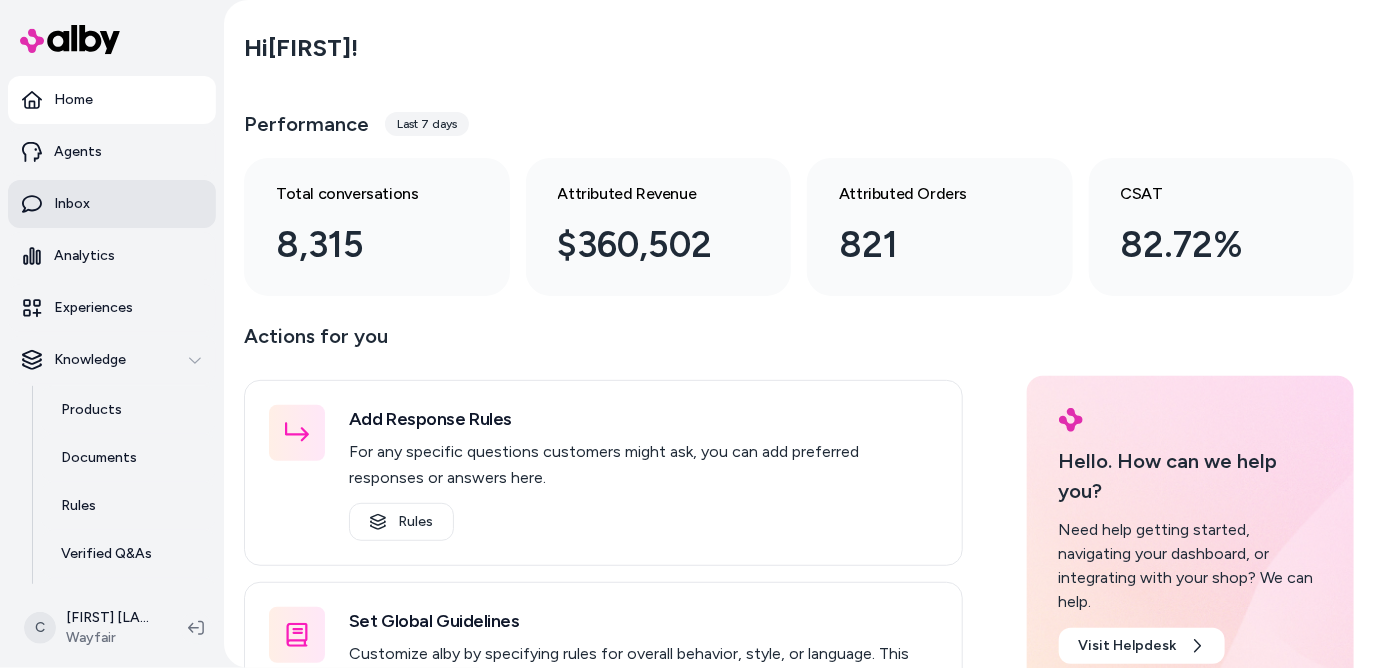 click on "Inbox" at bounding box center [112, 204] 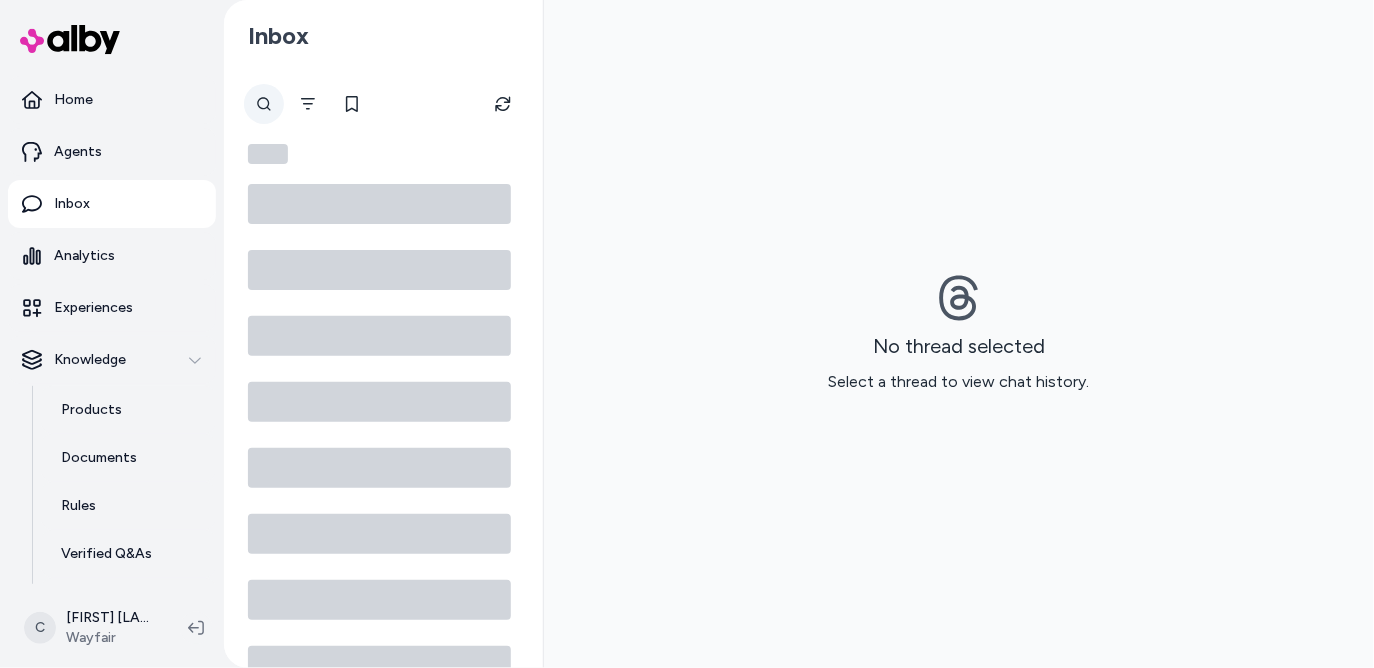 click at bounding box center (264, 104) 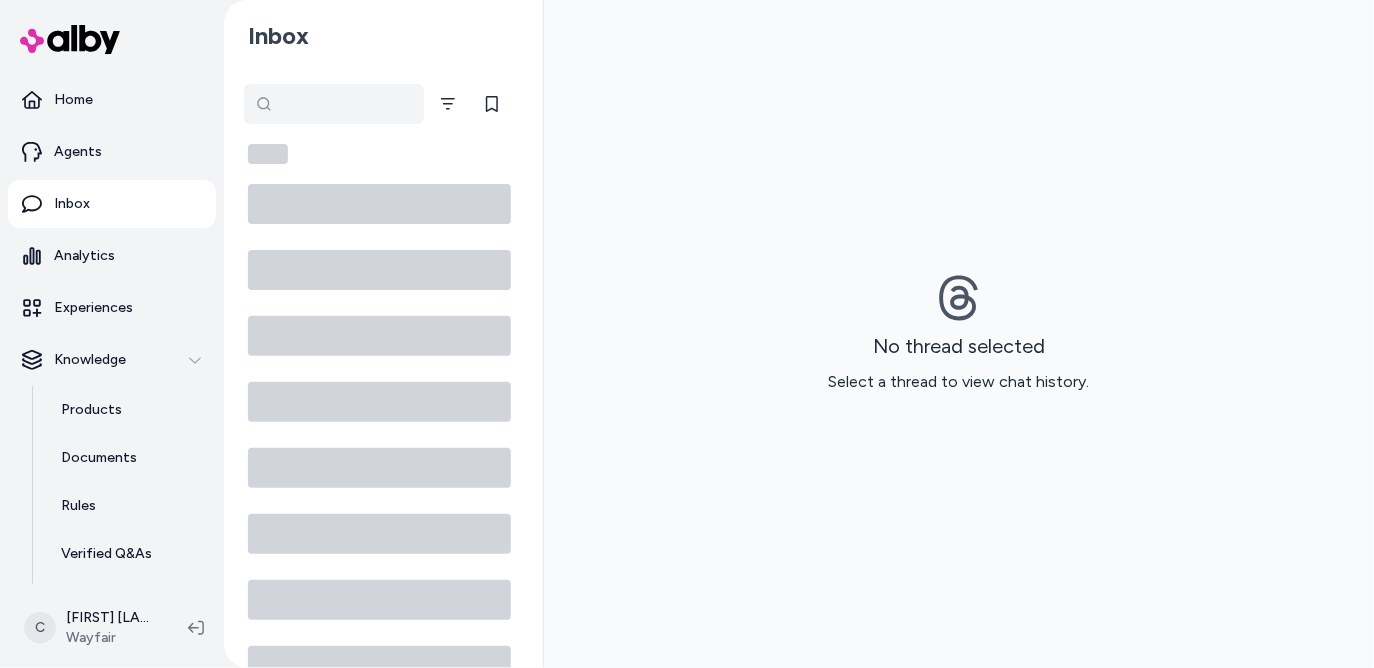 paste on "**********" 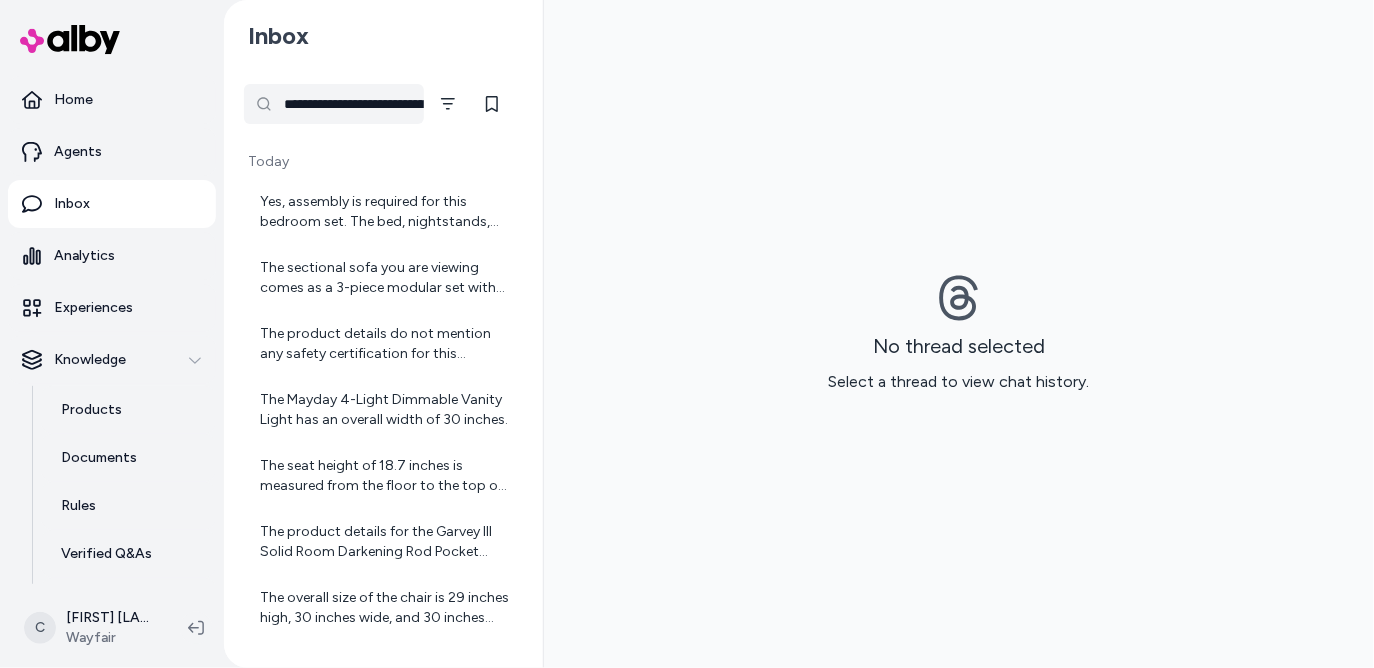 scroll, scrollTop: 0, scrollLeft: 121, axis: horizontal 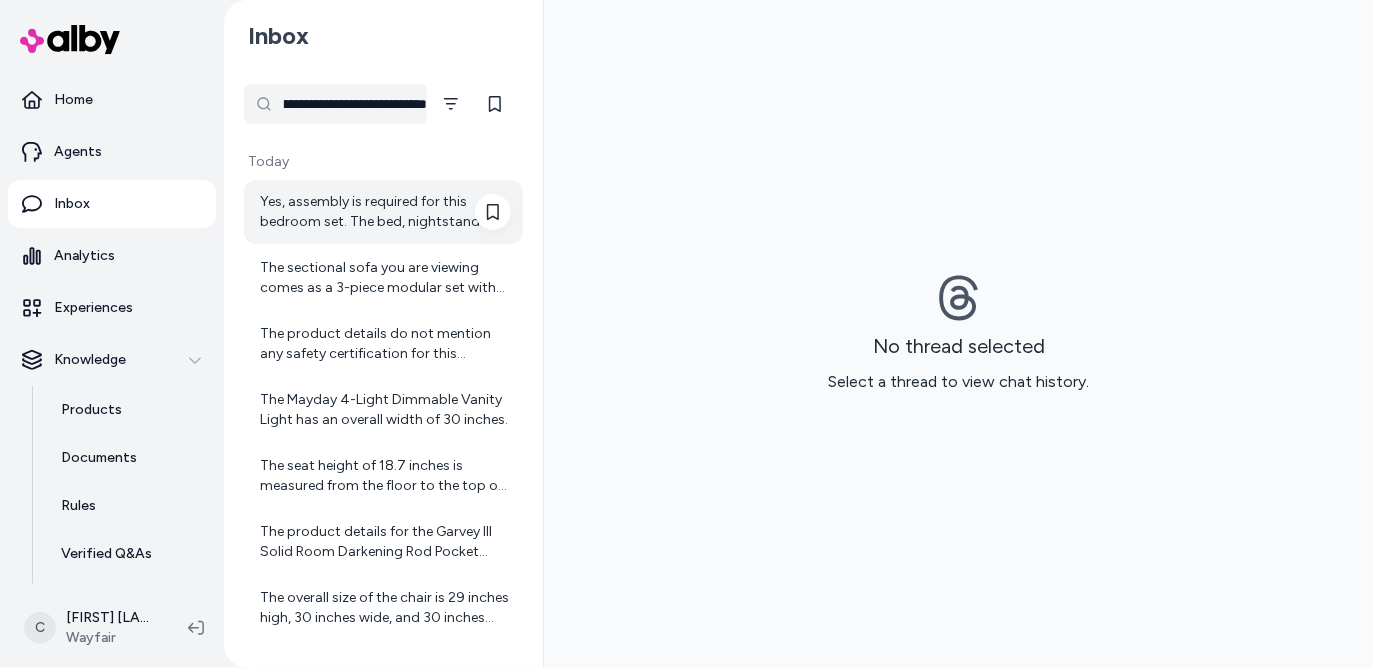 type on "**********" 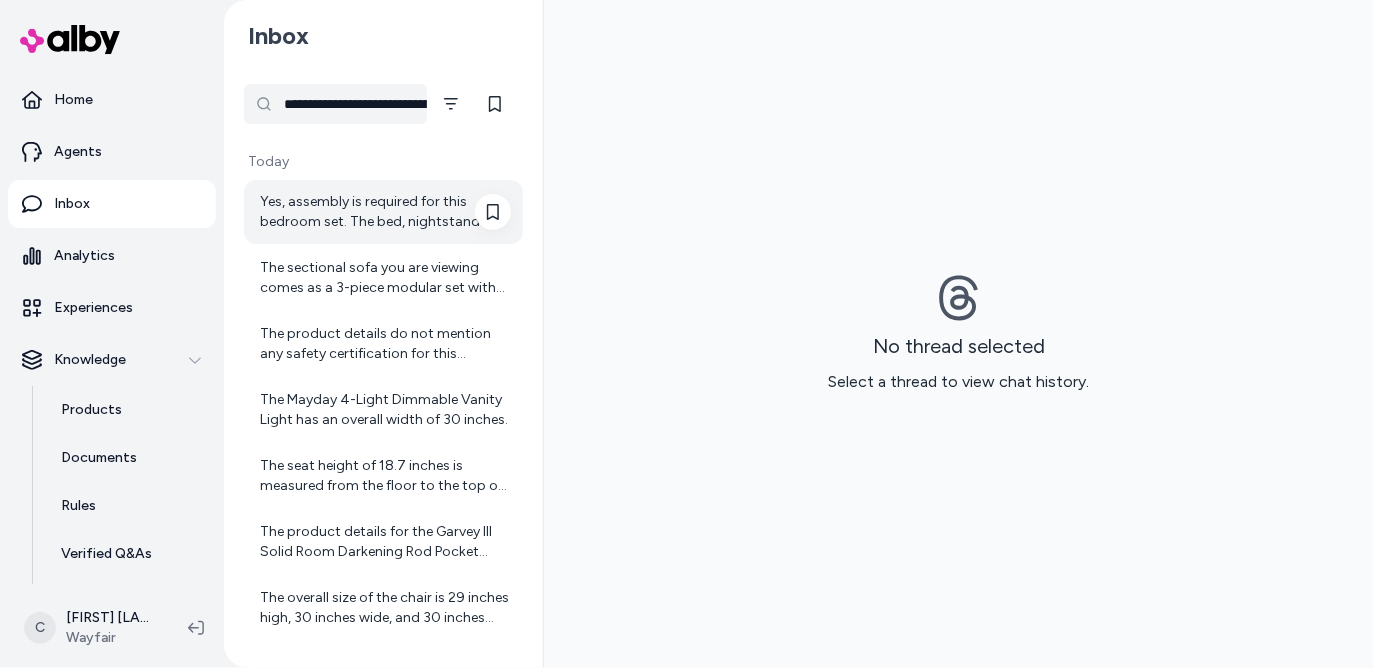 click on "Yes, assembly is required for this bedroom set. The bed, nightstands, chest, and dresser all require assembly. The dresser and chest come mostly assembled except for attaching the feet, and the mirror needs to be attached as well. If you need detailed assembly instructions, I can provide more information." at bounding box center (385, 212) 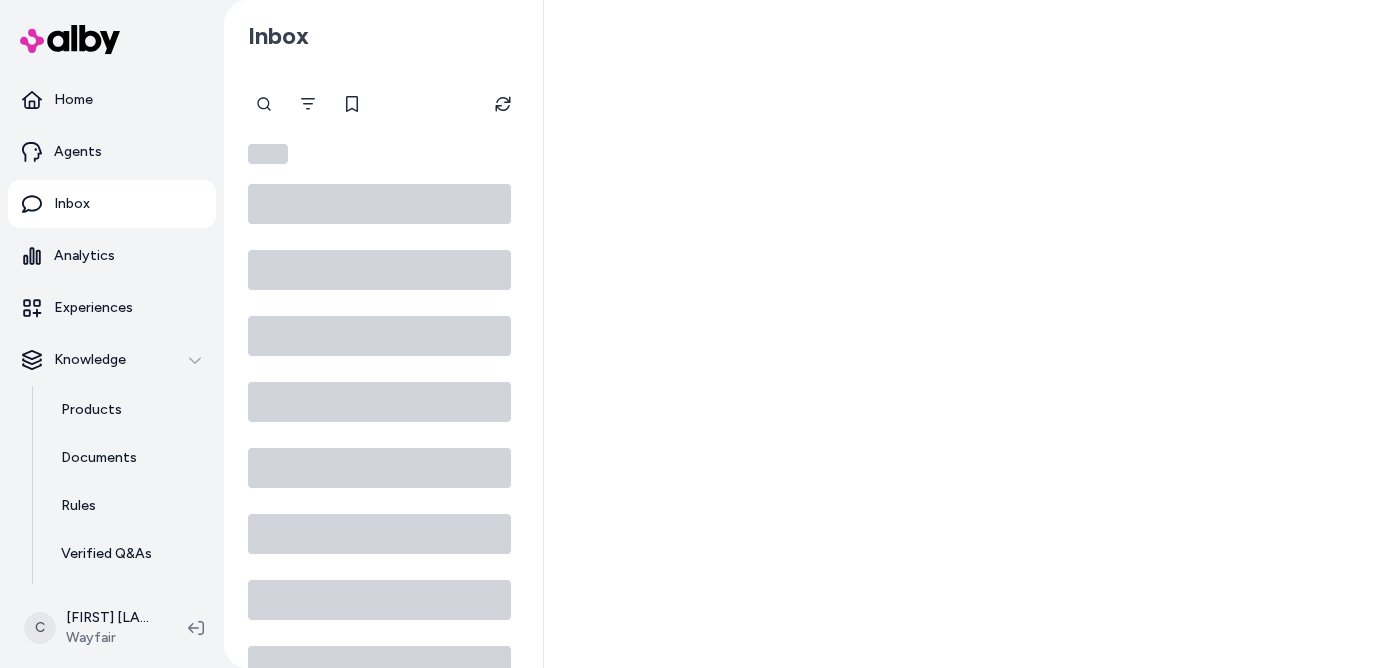 scroll, scrollTop: 0, scrollLeft: 0, axis: both 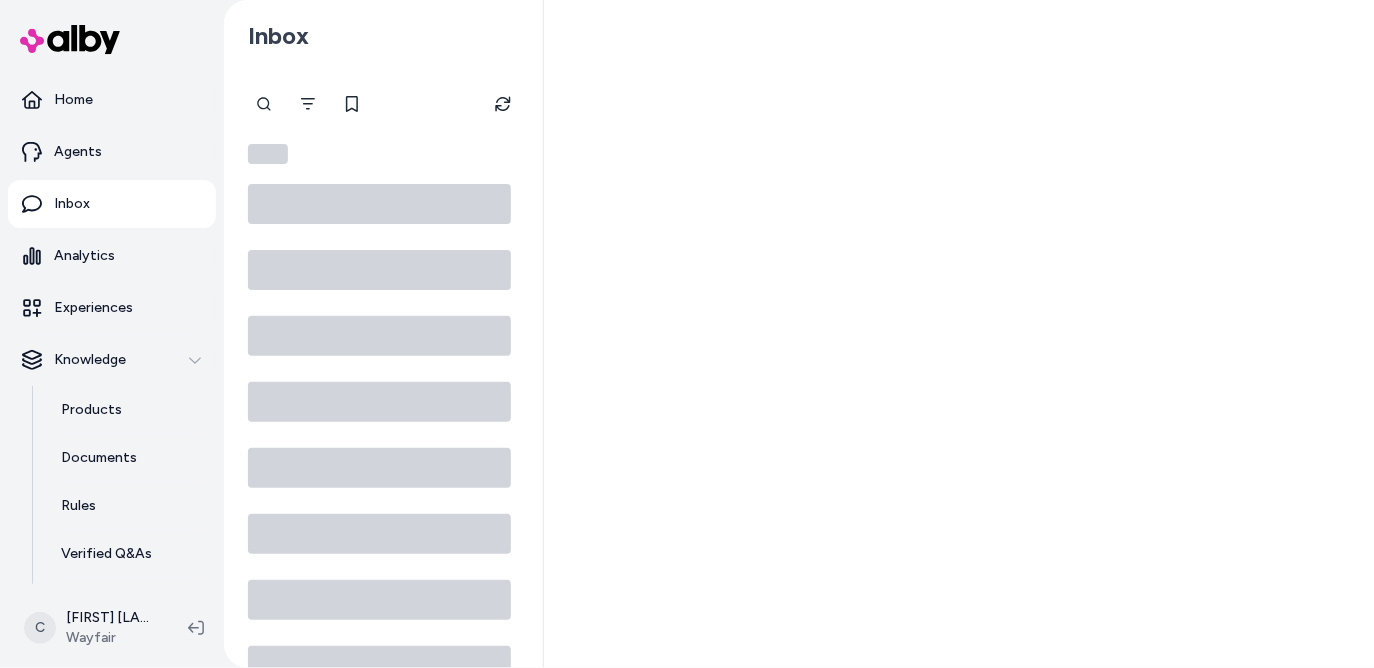 click 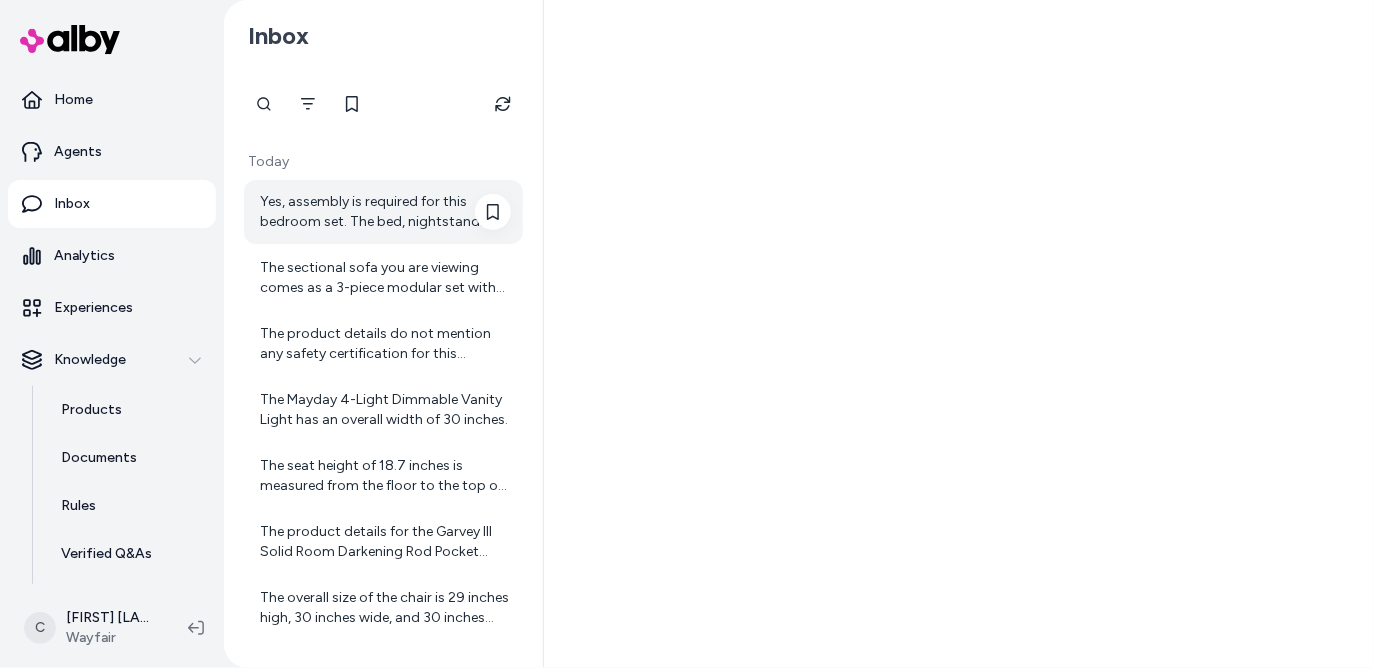 click on "Yes, assembly is required for this bedroom set. The bed, nightstands, chest, and dresser all require assembly. The dresser and chest come mostly assembled except for attaching the feet, and the mirror needs to be attached as well. If you need detailed assembly instructions, I can provide more information." at bounding box center [383, 212] 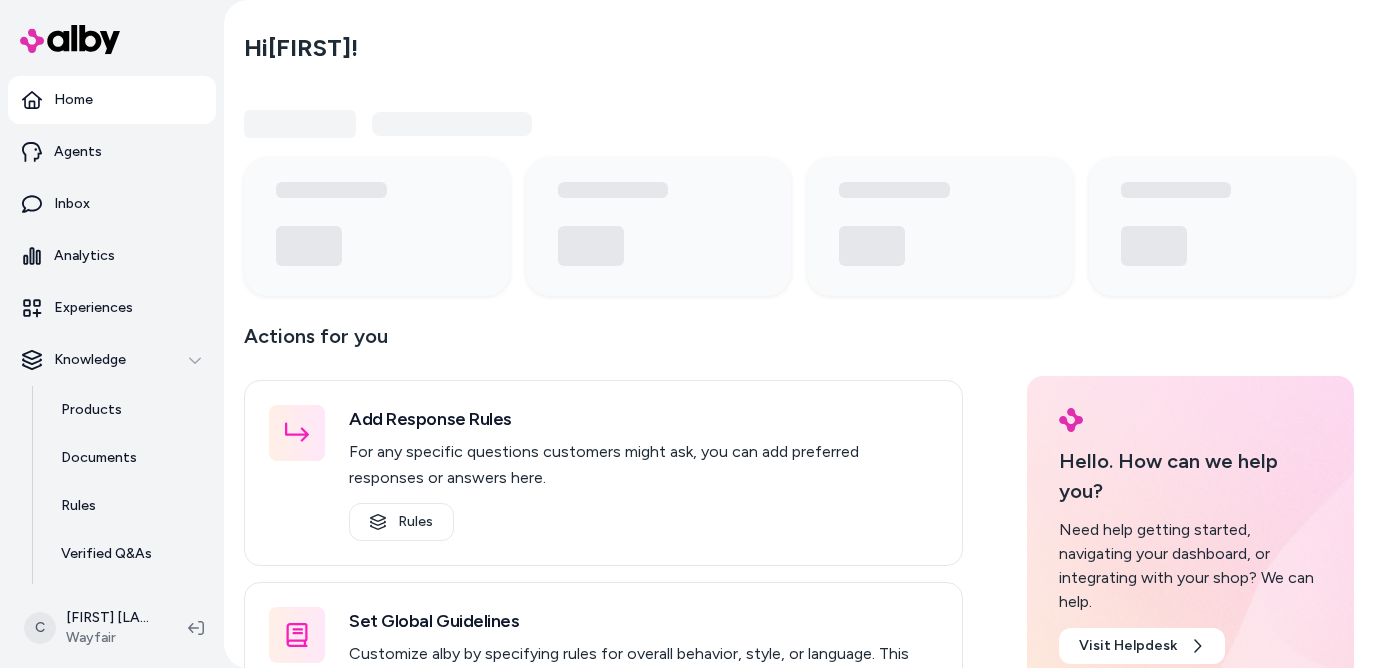 scroll, scrollTop: 0, scrollLeft: 0, axis: both 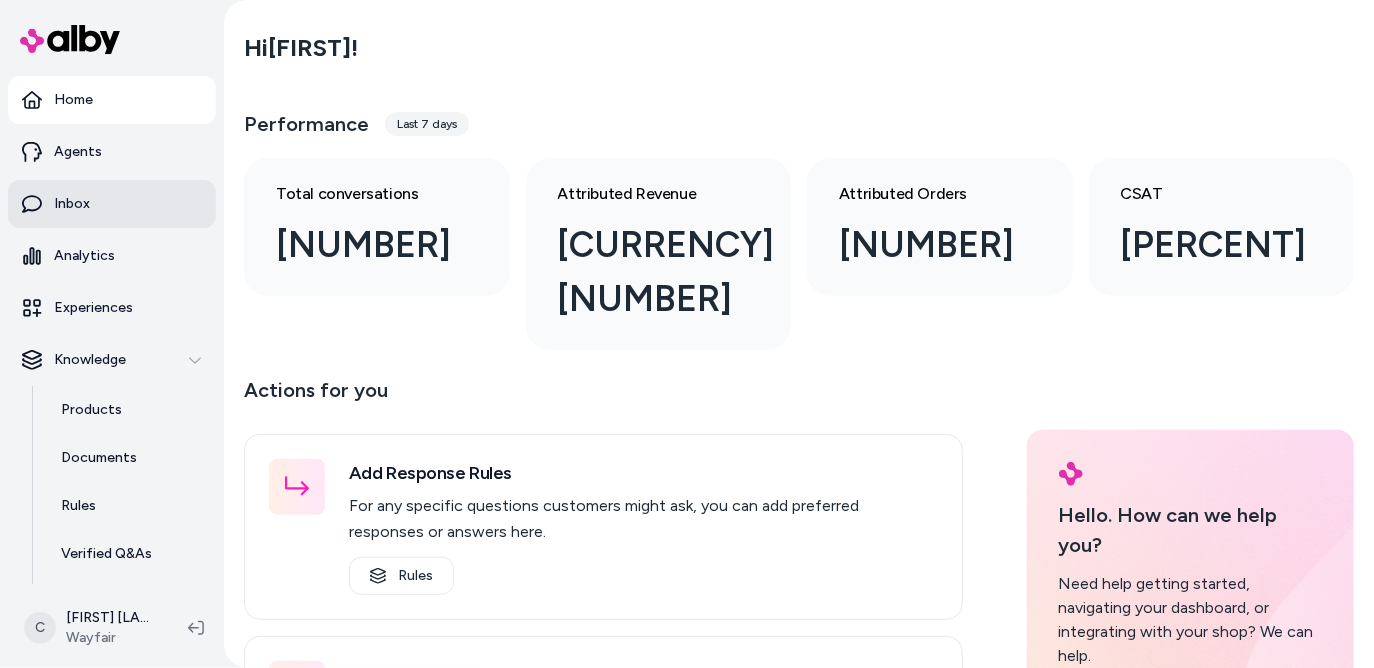 click on "Inbox" at bounding box center [112, 204] 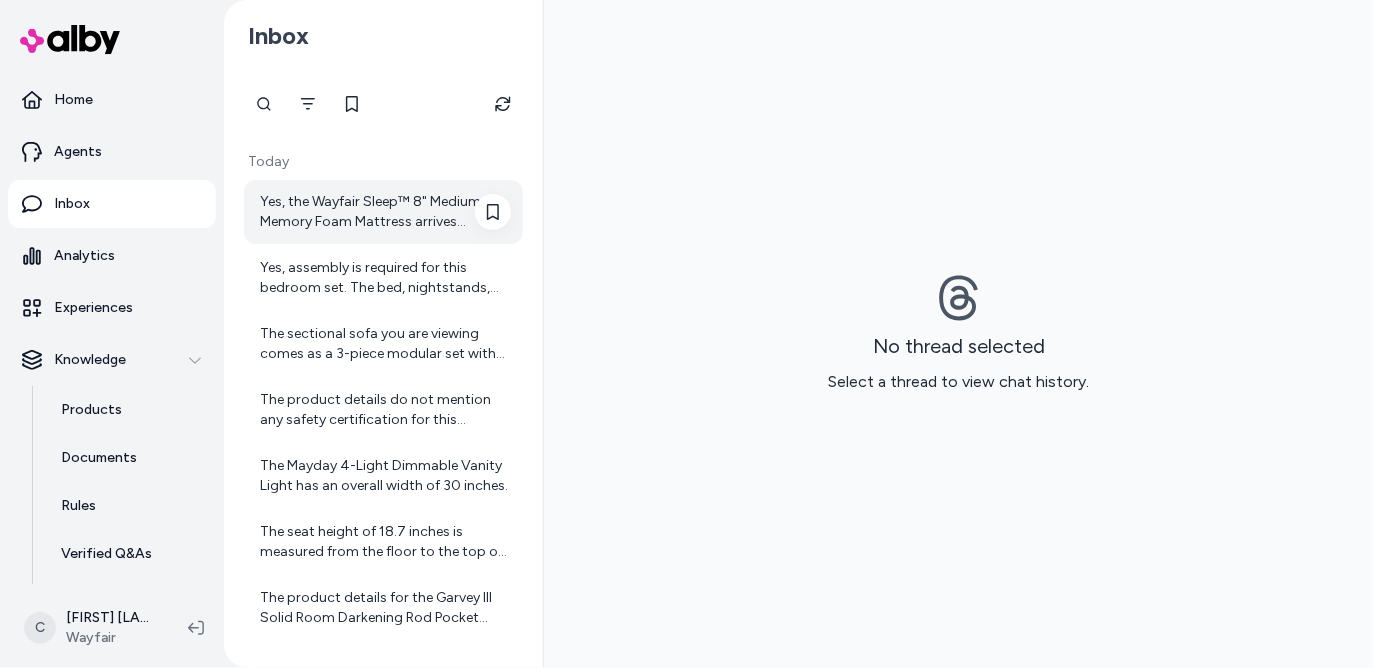 click on "Yes, the Wayfair Sleep™ 8" Medium Memory Foam Mattress arrives compressed inside a box. It's recommended to give it some time to expand after unpacking." at bounding box center (385, 212) 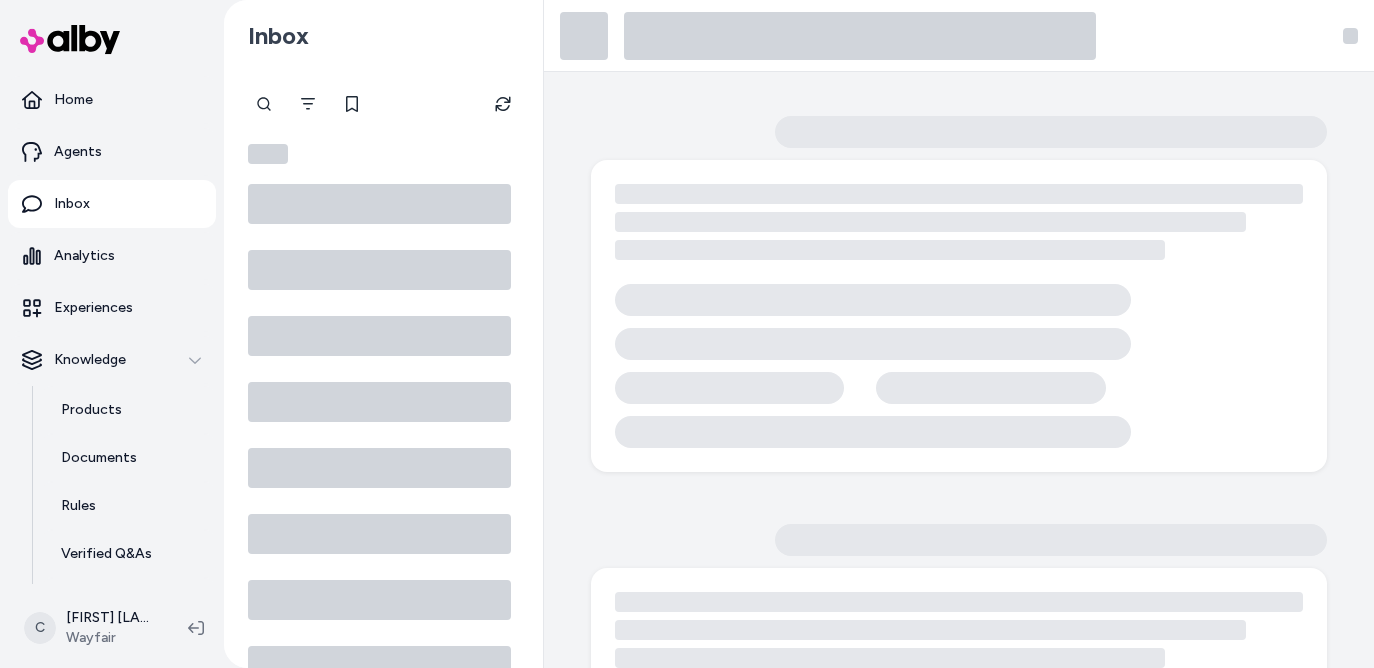 scroll, scrollTop: 0, scrollLeft: 0, axis: both 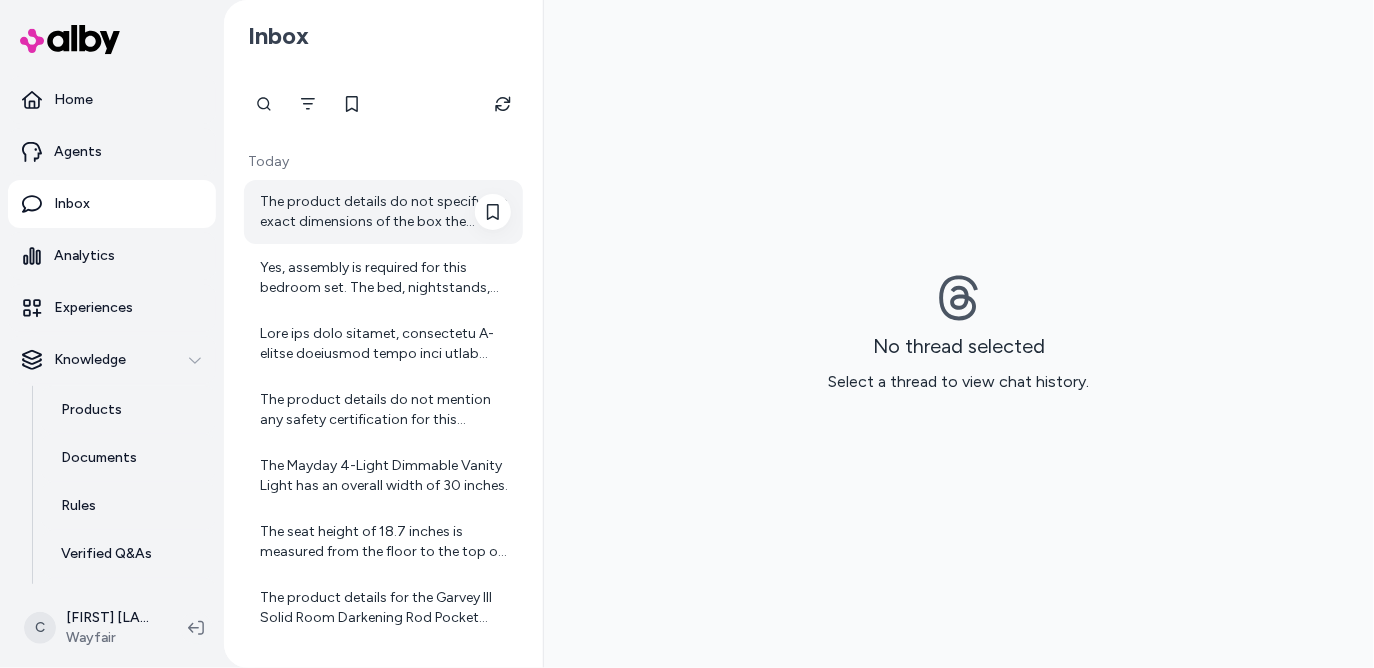 click on "The product details do not specify the exact dimensions of the box the mattress comes in. However, the mattress itself is compressed inside a box for shipping. If you need more specific information about the box size, I recommend checking the shipping details or contacting Wayfair customer service for assistance. Is there anything else you'd like to know about the mattress?" at bounding box center [385, 212] 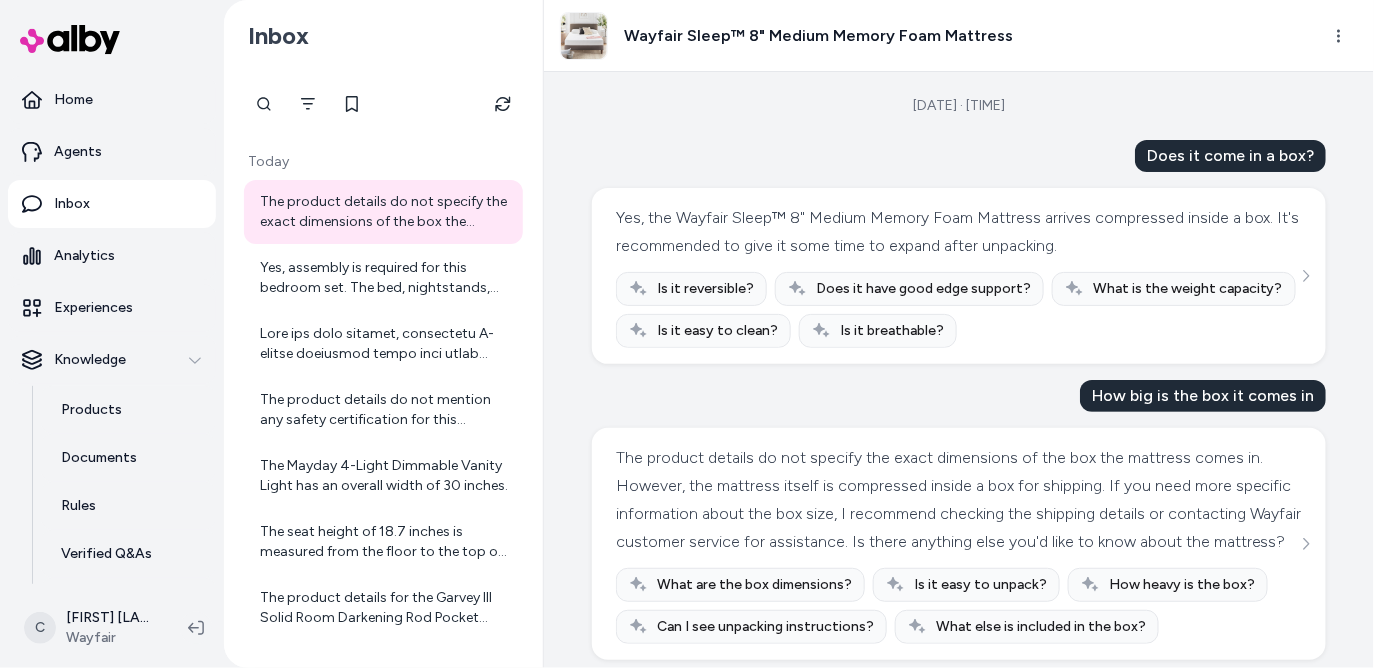 click on "The product details do not specify the exact dimensions of the box the mattress comes in. However, the mattress itself is compressed inside a box for shipping. If you need more specific information about the box size, I recommend checking the shipping details or contacting Wayfair customer service for assistance. Is there anything else you'd like to know about the mattress? Yes, assembly is required for this bedroom set. The bed, nightstands, chest, and dresser all require assembly. The dresser and chest come mostly assembled except for attaching the feet, and the mirror needs to be attached as well. If you need detailed assembly instructions, I can provide more information. The product details do not mention any safety certification for this Oversize Power Lift Recliner Chair with Heated and Vibration Massage for Elderly. If you have any other questions or need assistance, feel free to ask! The Mayday 4-Light Dimmable Vanity Light has an overall width of 30 inches." at bounding box center [383, 509] 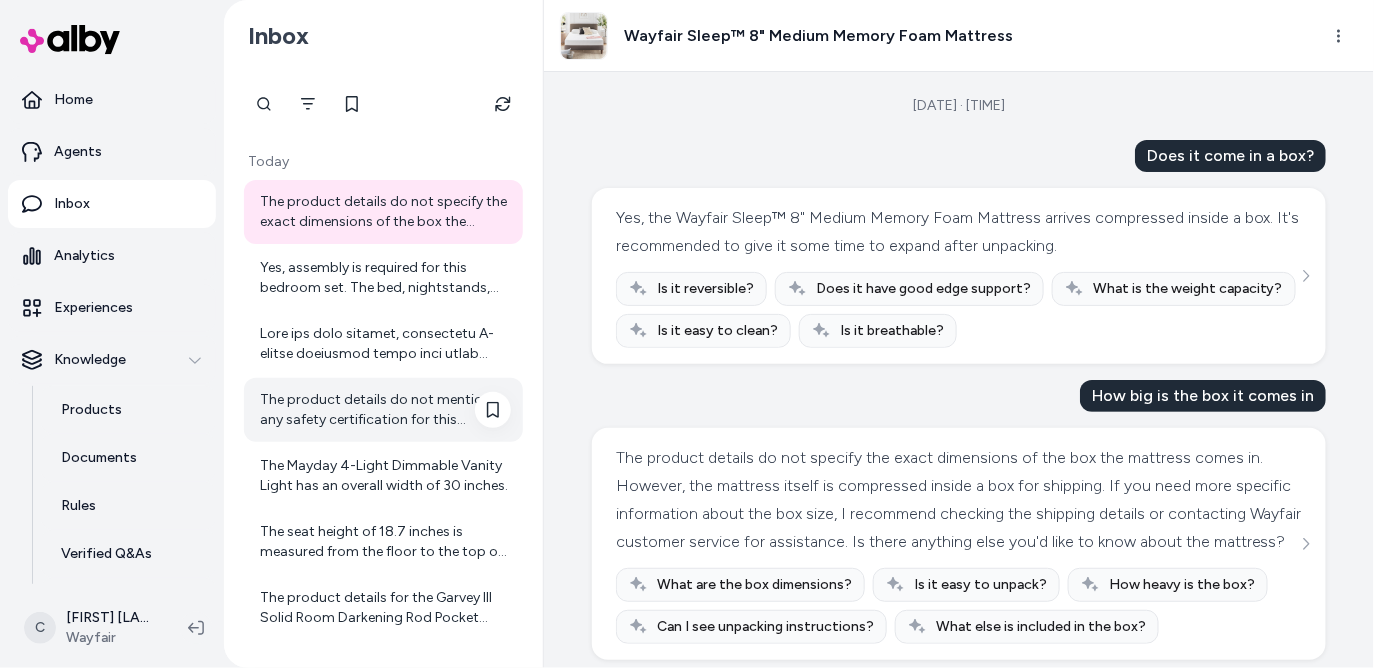 click on "The product details do not mention any safety certification for this Oversize Power Lift Recliner Chair with Heated and Vibration Massage for Elderly. If you have any other questions or need assistance, feel free to ask!" at bounding box center [385, 410] 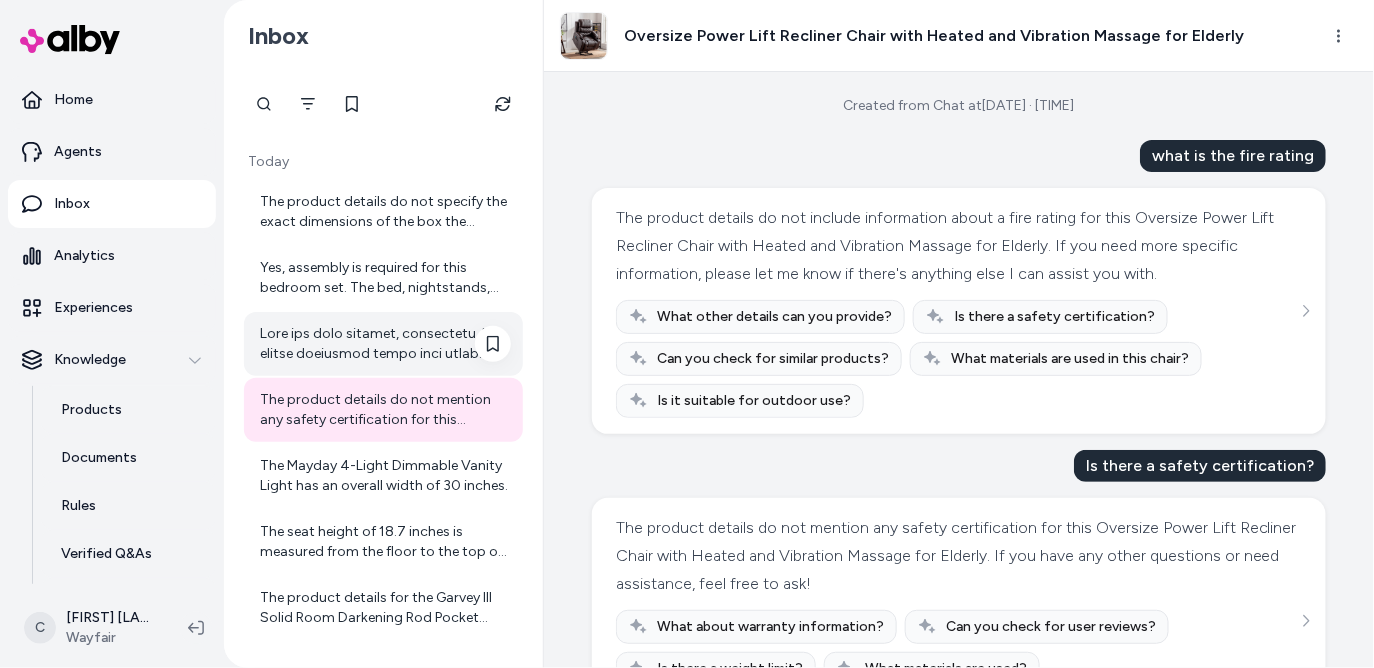 click at bounding box center [383, 344] 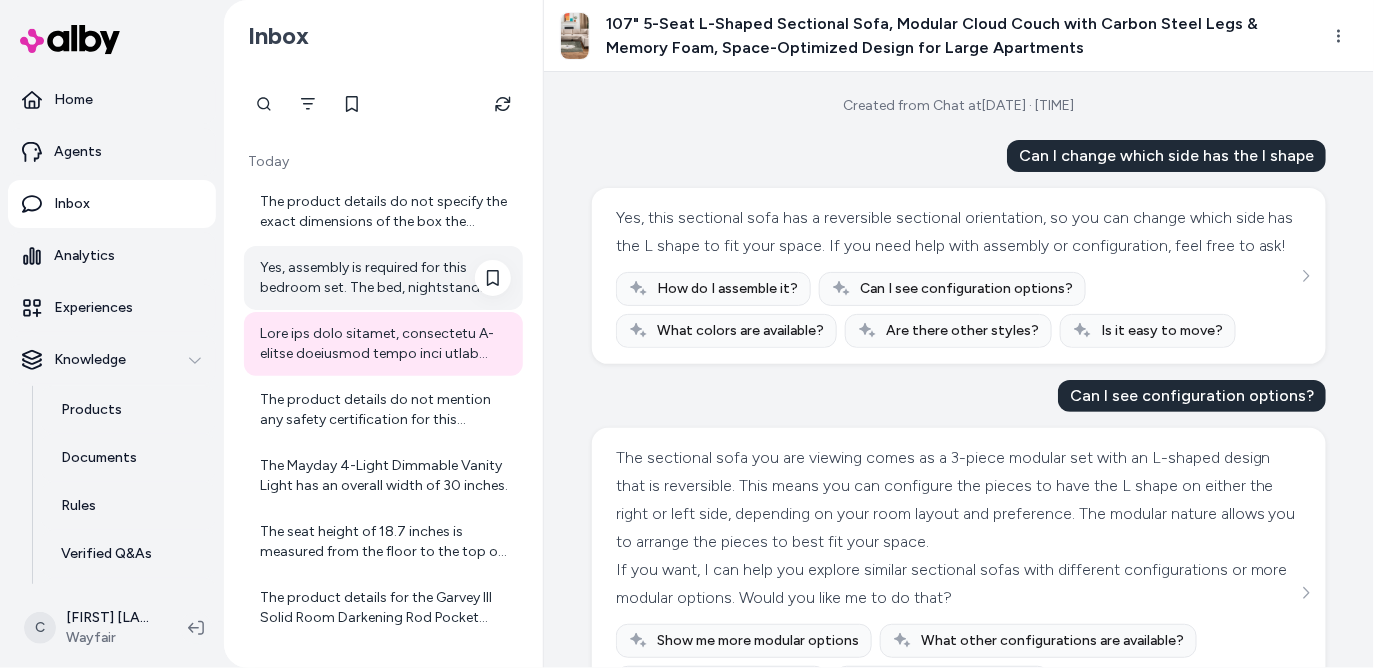 click on "Yes, assembly is required for this bedroom set. The bed, nightstands, chest, and dresser all require assembly. The dresser and chest come mostly assembled except for attaching the feet, and the mirror needs to be attached as well. If you need detailed assembly instructions, I can provide more information." at bounding box center (385, 278) 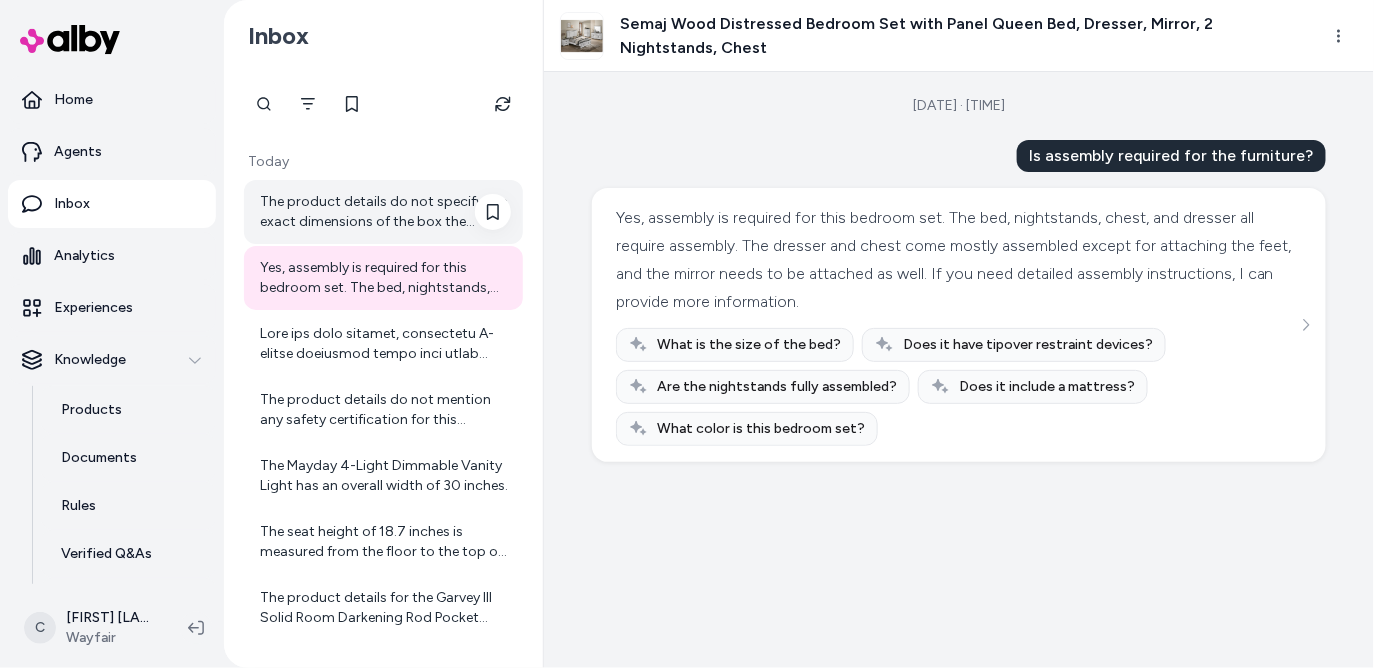 click on "The product details do not specify the exact dimensions of the box the mattress comes in. However, the mattress itself is compressed inside a box for shipping. If you need more specific information about the box size, I recommend checking the shipping details or contacting Wayfair customer service for assistance. Is there anything else you'd like to know about the mattress?" at bounding box center (385, 212) 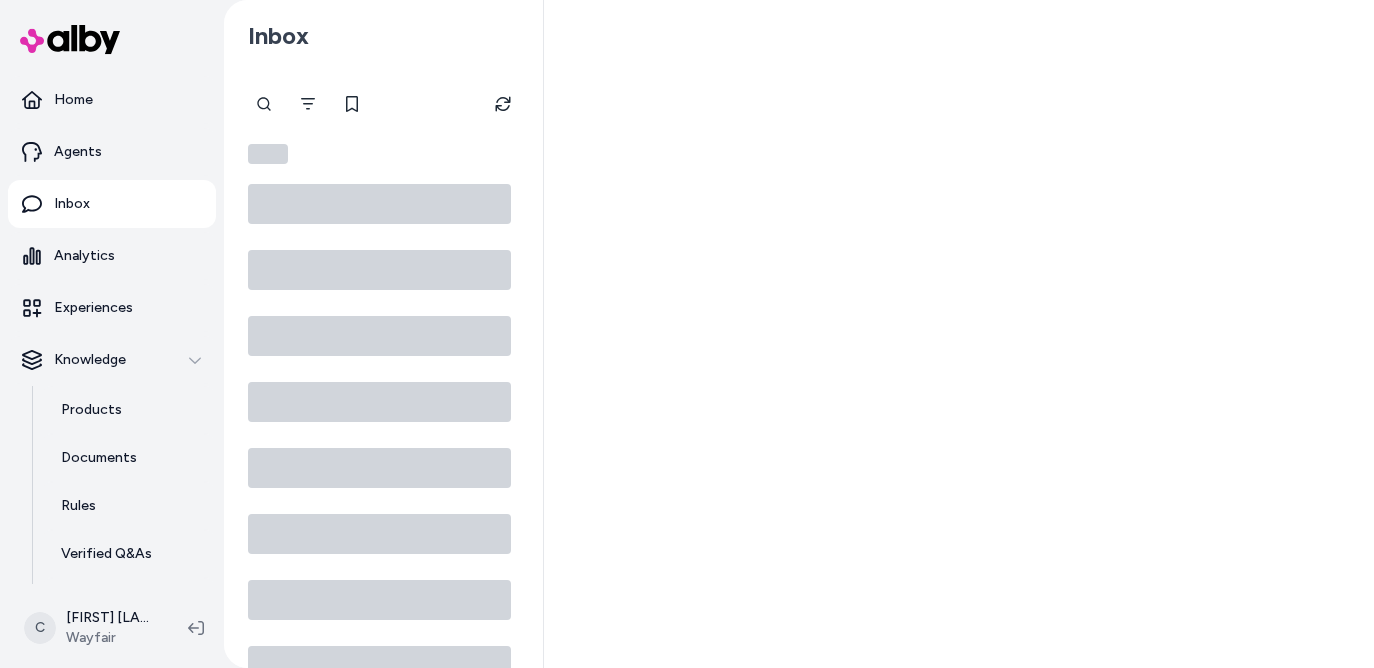 scroll, scrollTop: 0, scrollLeft: 0, axis: both 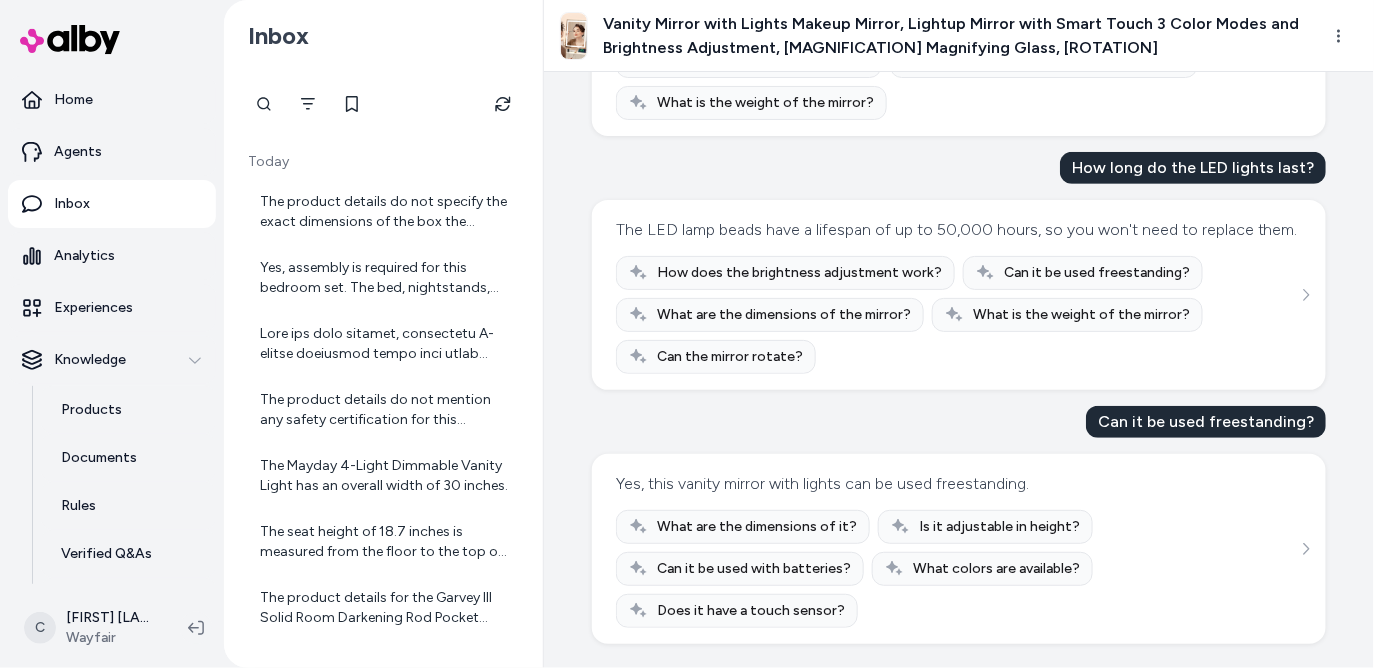click at bounding box center (264, 104) 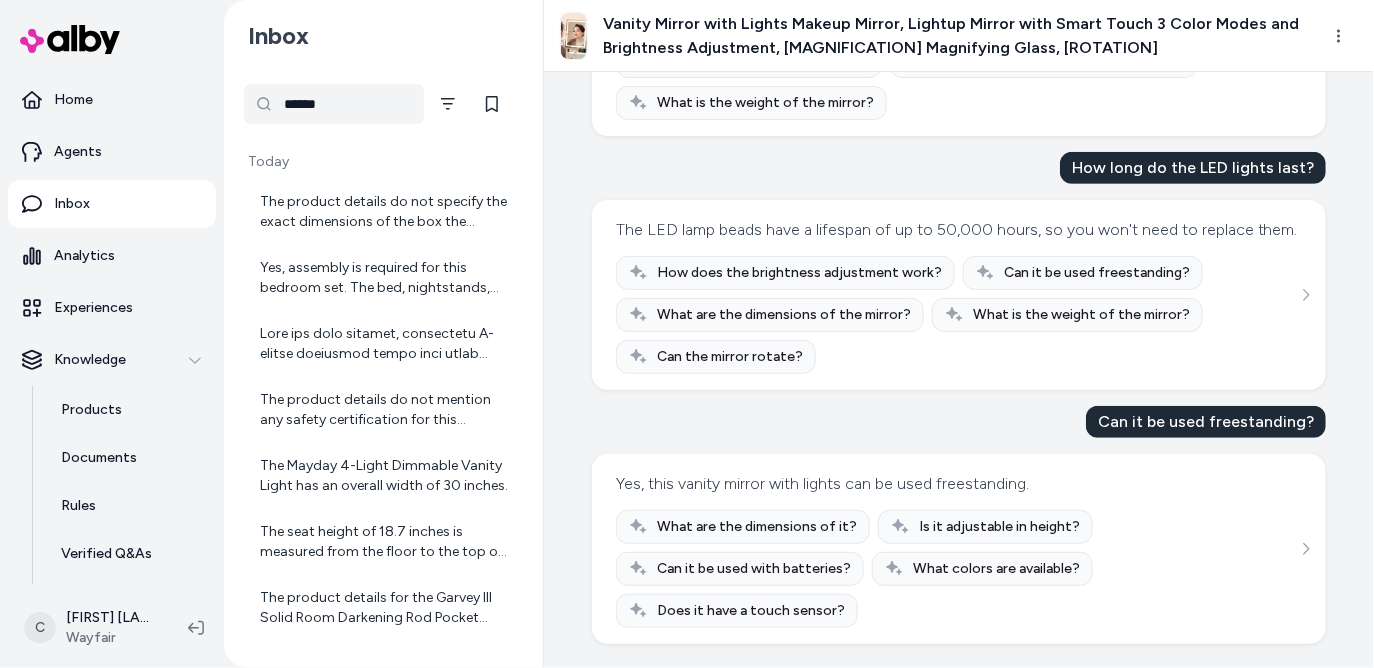 type on "******" 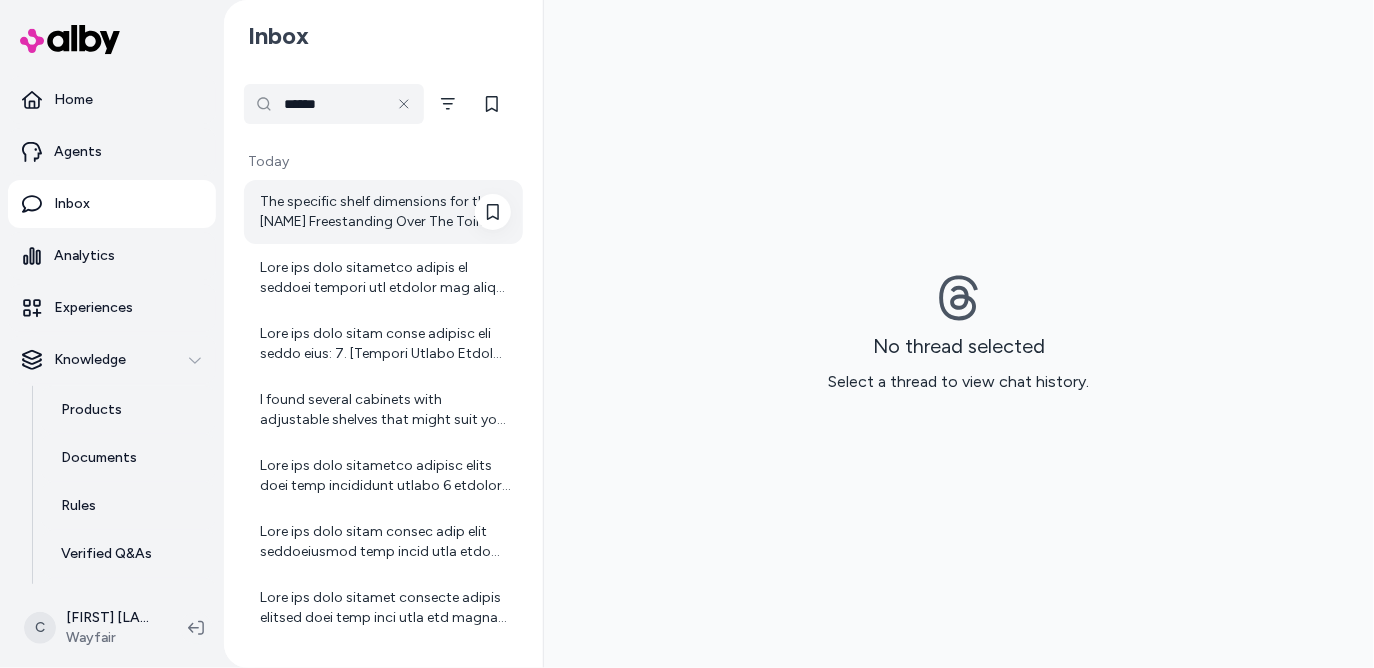 click on "The specific shelf dimensions for the [NAME] Freestanding Over The Toilet Bathroom Storage are not provided in the available details. However, the unit includes three shelves: a fixed shelf, a movable shelf with adjustable height (three height options), and a bottom shelf, designed to accommodate items of different heights and meet various storage needs.
If you need precise shelf measurements, I recommend checking the assembly instructions or product manual that comes with the unit, as it often contains detailed dimensions. Let me know if you need help with anything else!" at bounding box center [385, 212] 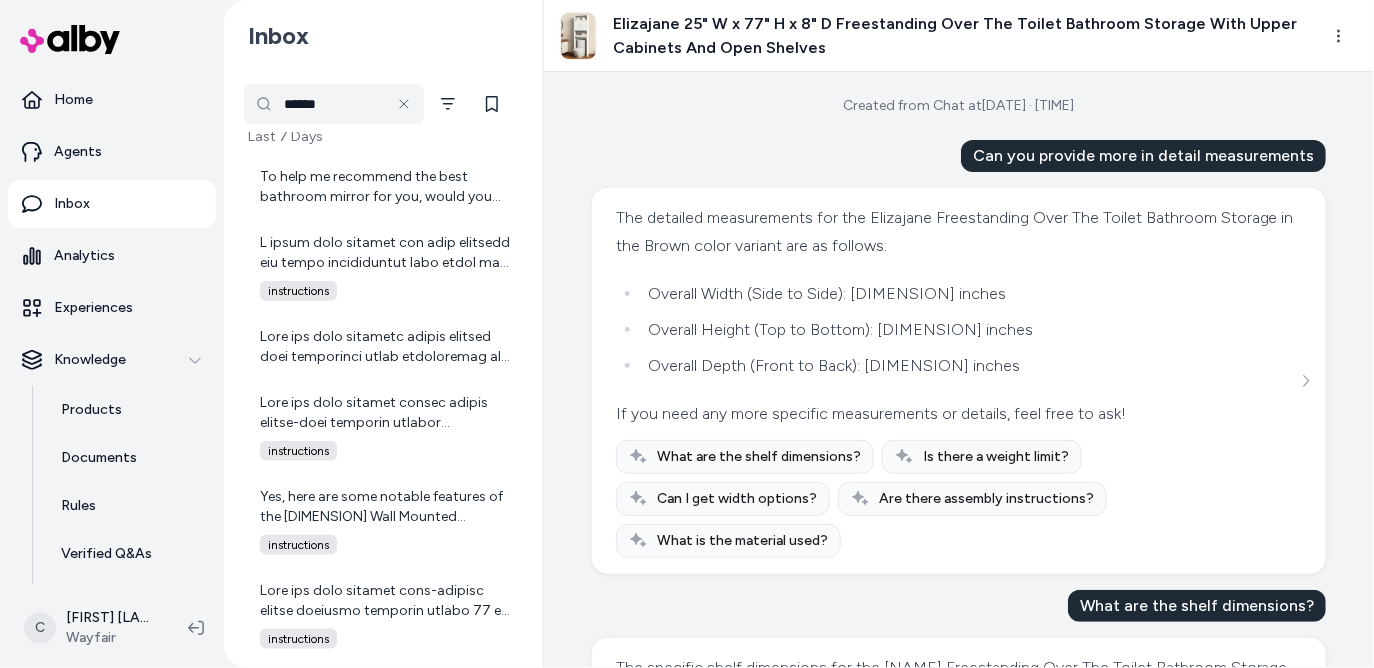 scroll, scrollTop: 679, scrollLeft: 0, axis: vertical 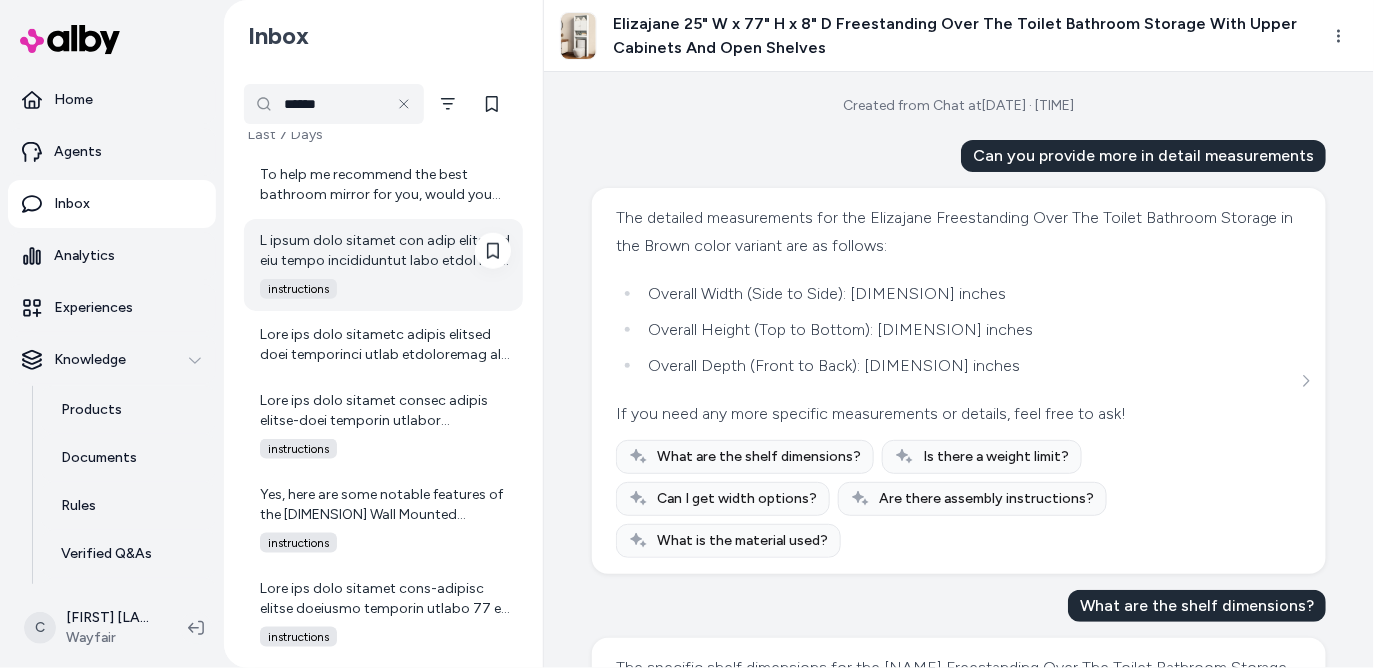 click on "instructions" at bounding box center (383, 265) 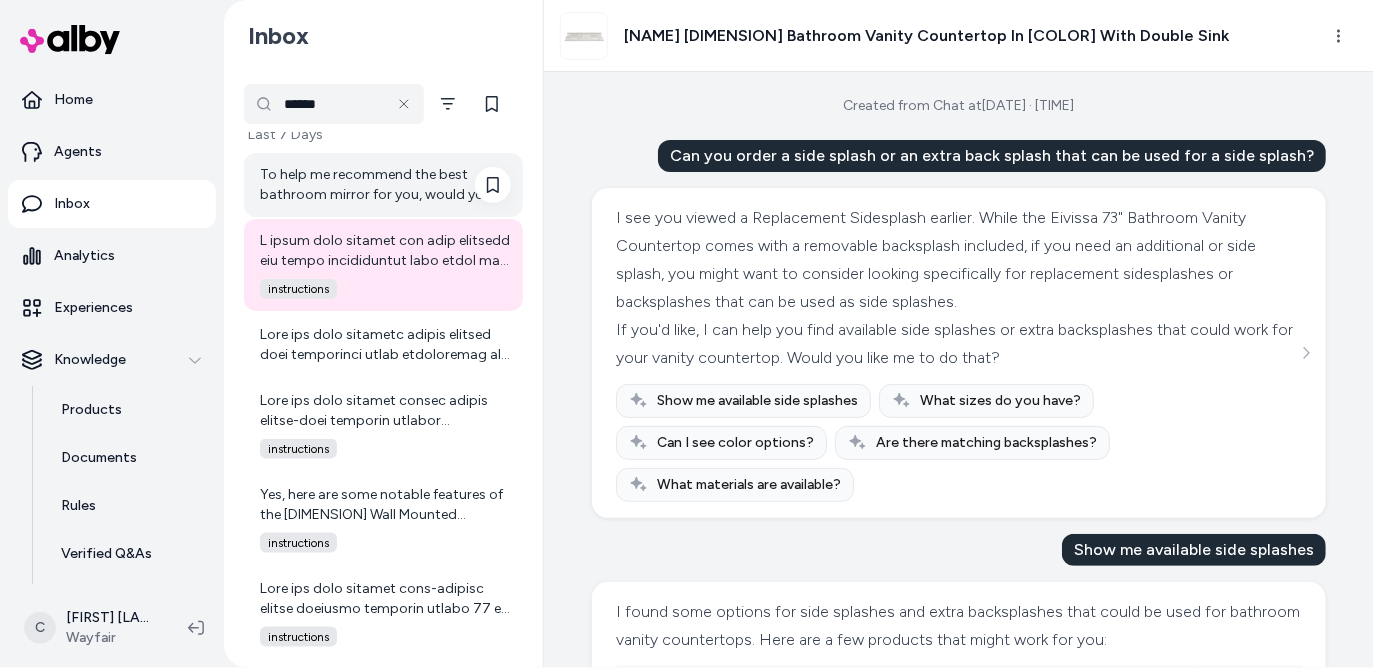 click on "To help me recommend the best bathroom mirror for you, would you like your medicine cabinet to be installed inside the wall or mounted on the wall surface?" at bounding box center [383, 185] 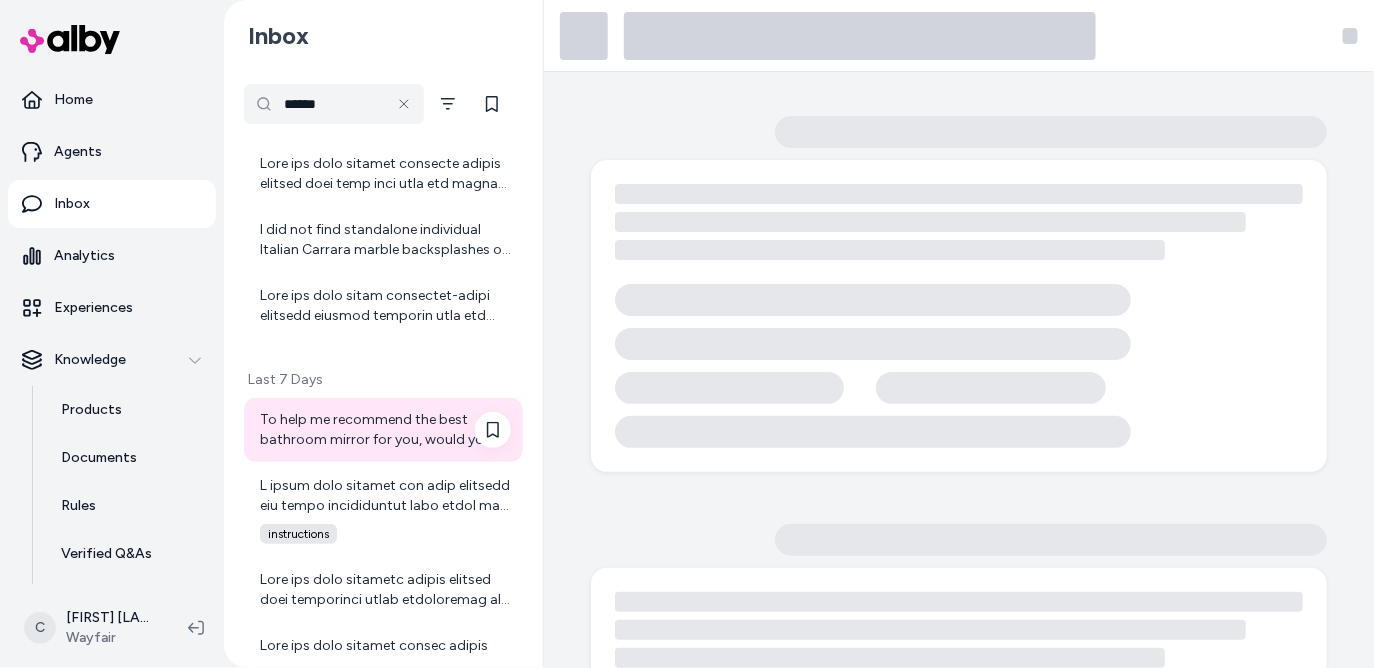 scroll, scrollTop: 285, scrollLeft: 0, axis: vertical 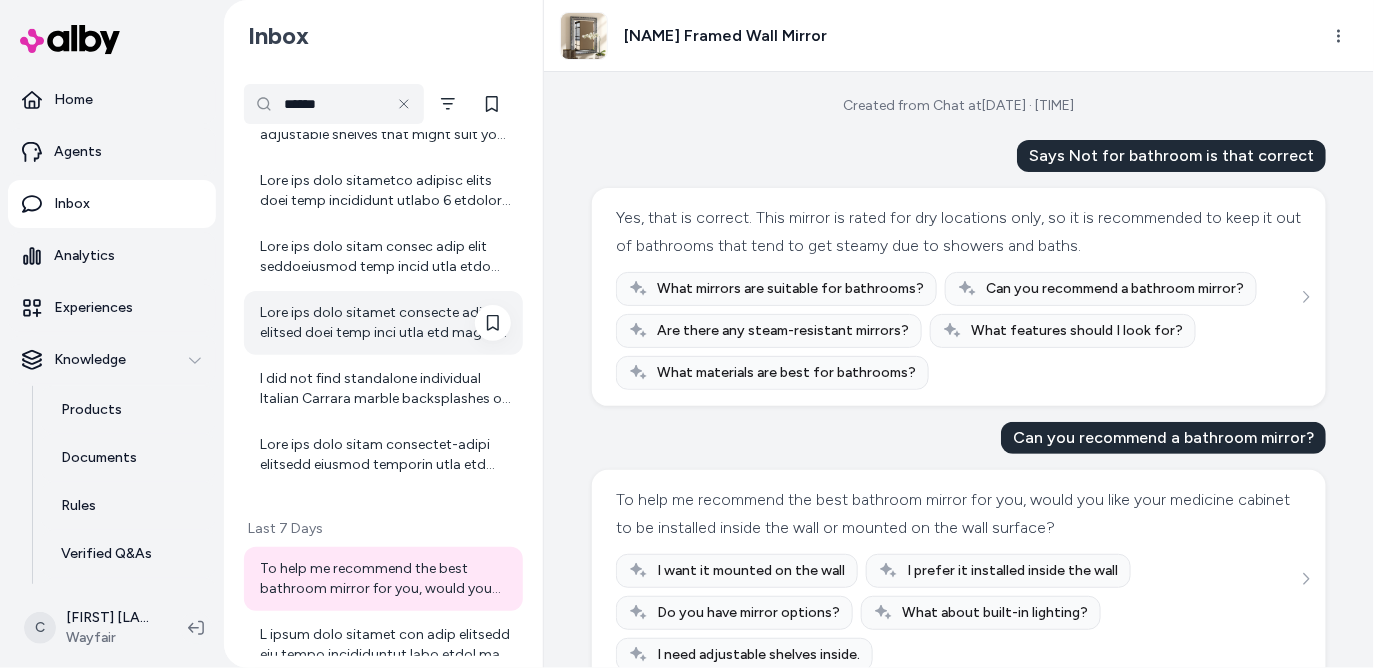 click at bounding box center (383, 323) 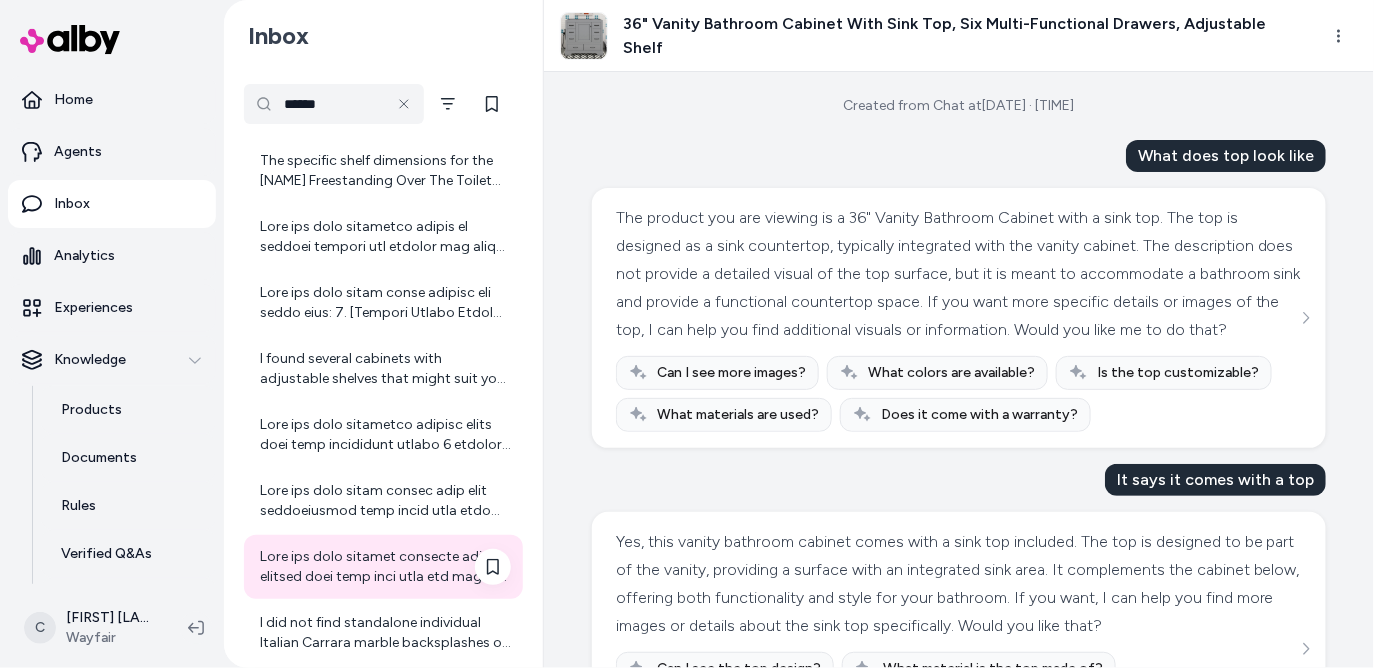 scroll, scrollTop: 22, scrollLeft: 0, axis: vertical 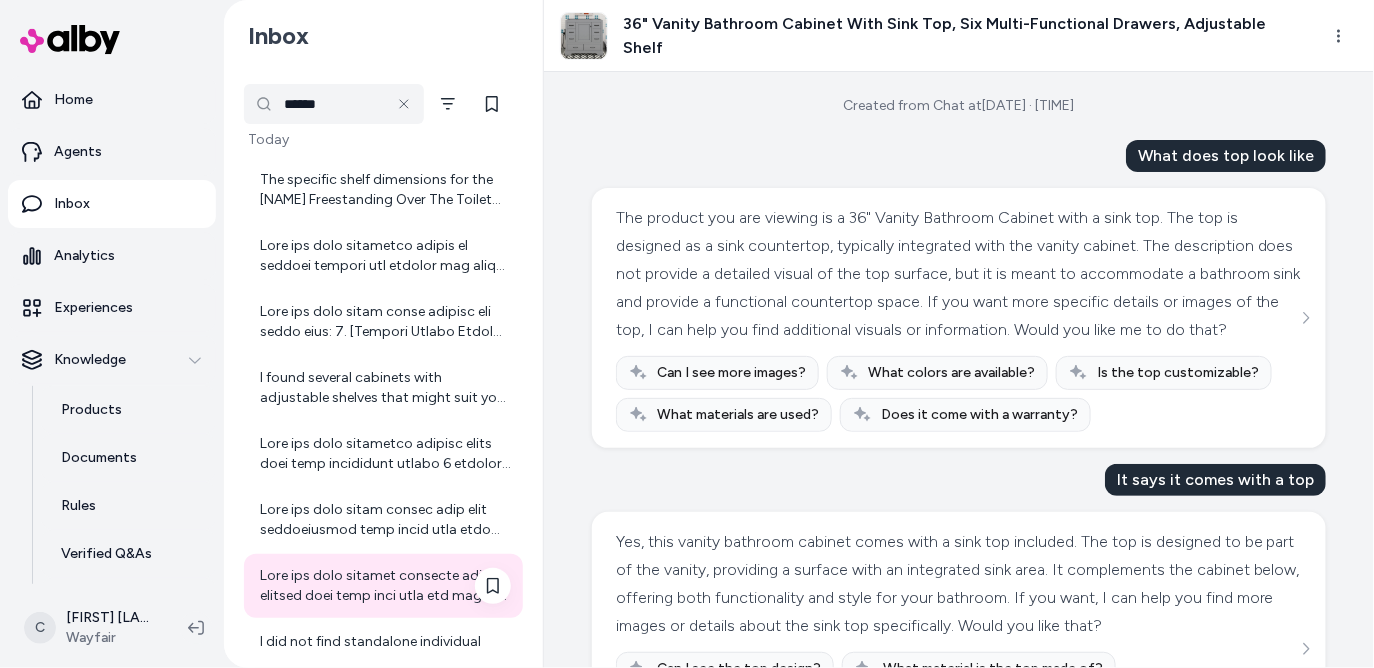 click at bounding box center (383, 322) 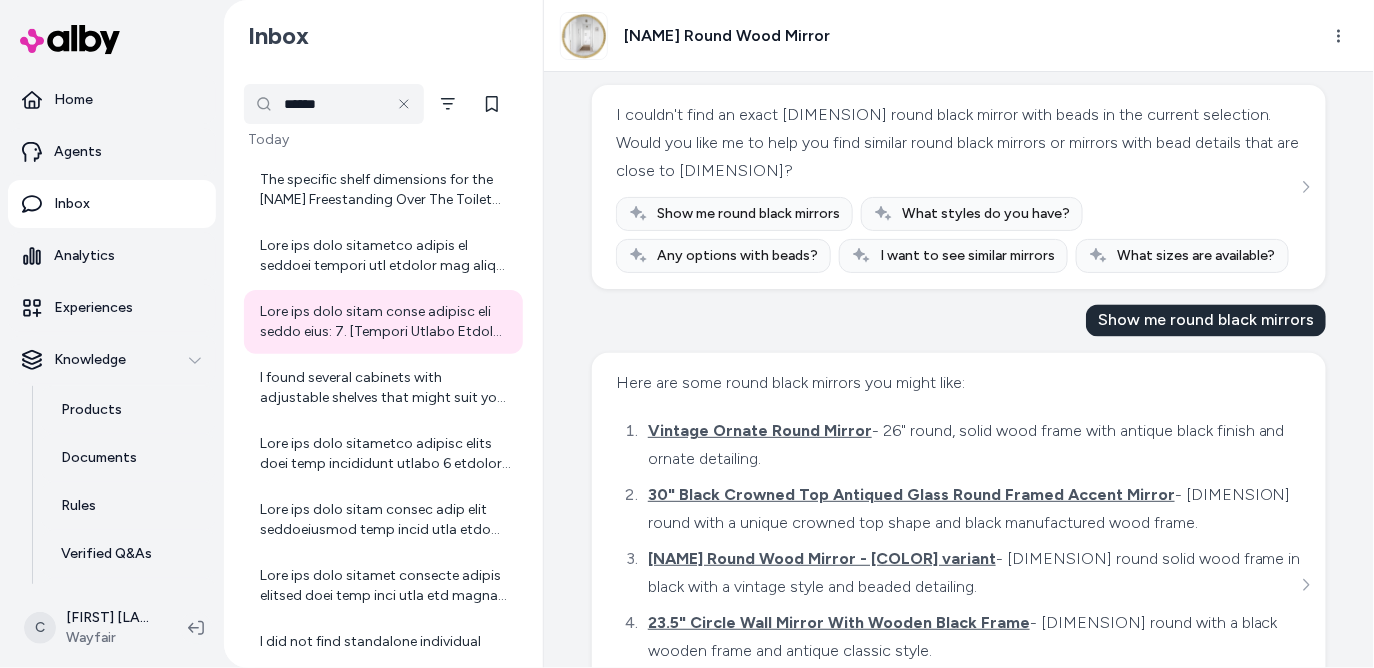 scroll, scrollTop: 1240, scrollLeft: 0, axis: vertical 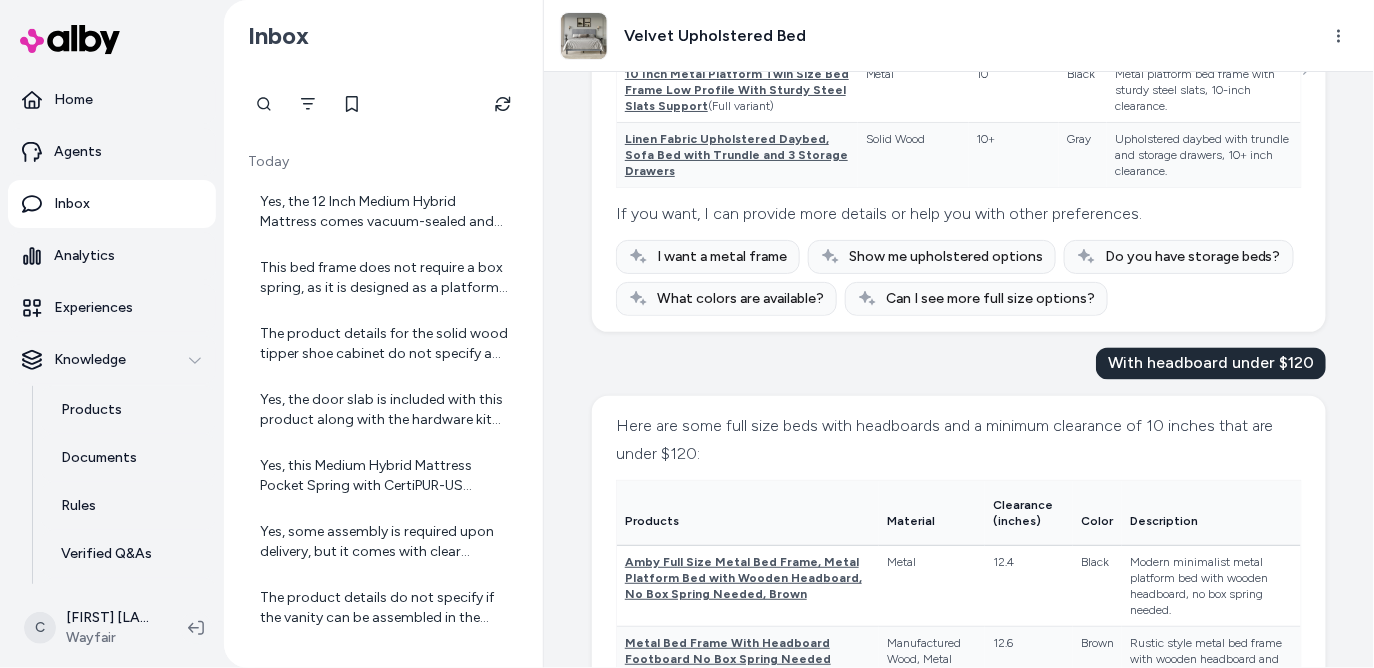 click on "Here are some full size beds with headboards and a minimum clearance of 10 inches that are under $120:" at bounding box center (959, 440) 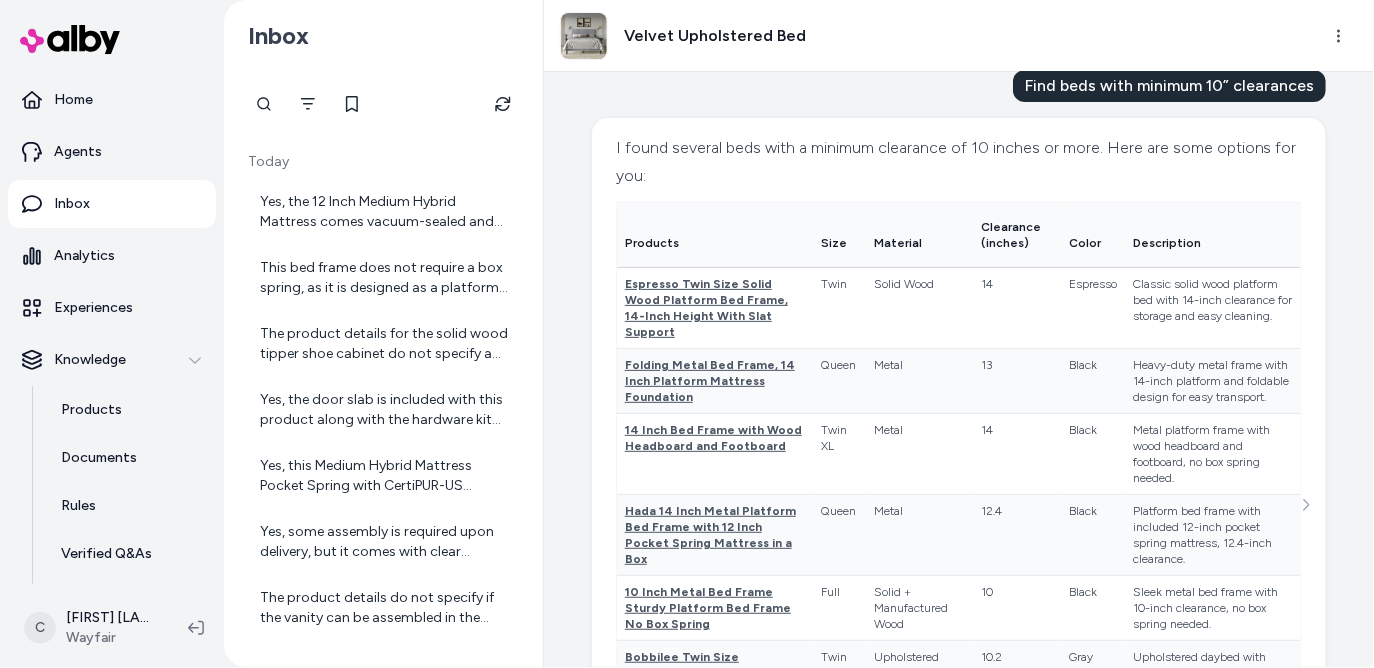 scroll, scrollTop: 0, scrollLeft: 0, axis: both 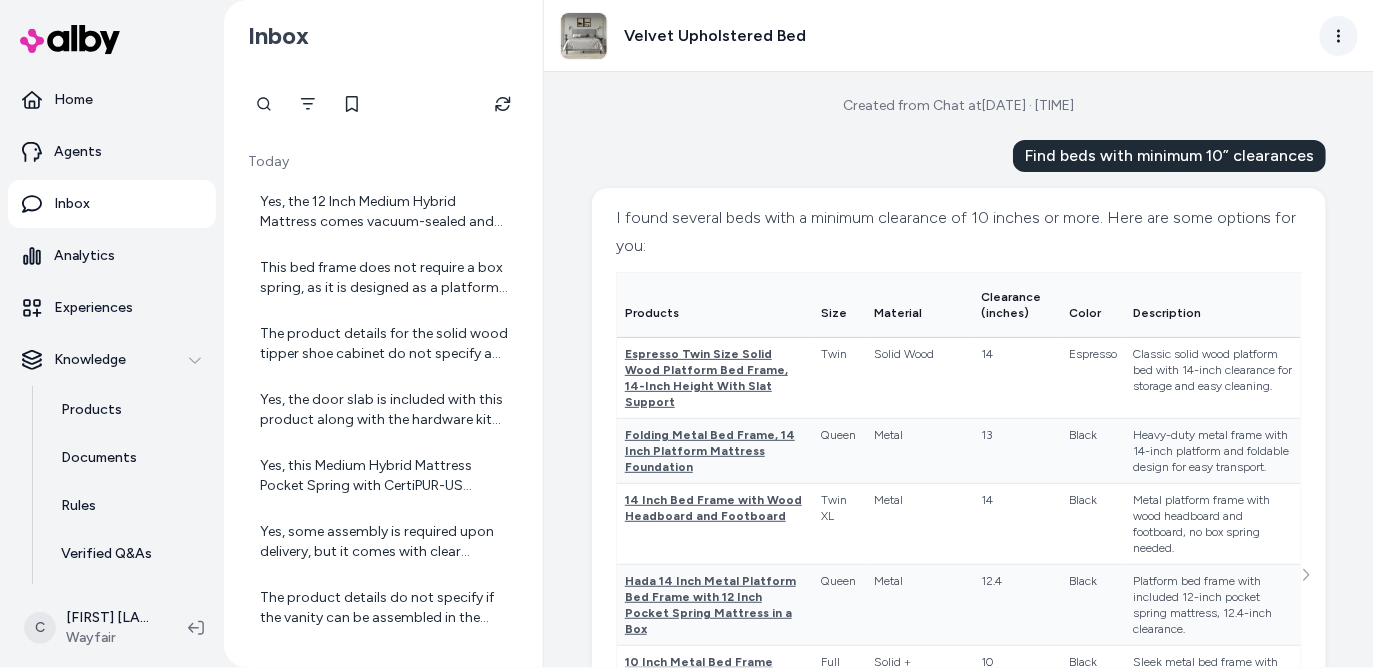 click on "Home Agents Inbox Analytics Experiences Knowledge Products Documents Rules Verified Q&As Reviews Survey Questions Integrations C Chrissy Nisi Wayfair Inbox Today Yes, the 12 Inch Medium Hybrid Mattress comes vacuum-sealed and packed in a box, making it easy for transportation and installation. This bed frame does not require a box spring, as it is designed as a platform bed with metal slats that provide strong support for the mattress directly. You can simply add the fitting mattress of your choice without needing a box spring. If you have any other questions about this bed frame, feel free to ask! The product details for the solid wood tipper shoe cabinet do not specify a particular size limit for the shoes it can store. It is designed with three shelves and can hold up to 12 pairs of shoes, but no exact maximum shoe size is mentioned. If you need storage for larger shoes, I can help you find options that explicitly mention accommodating bigger sizes. Velvet Upholstered Bed Created from Chat at
Products" at bounding box center (687, 334) 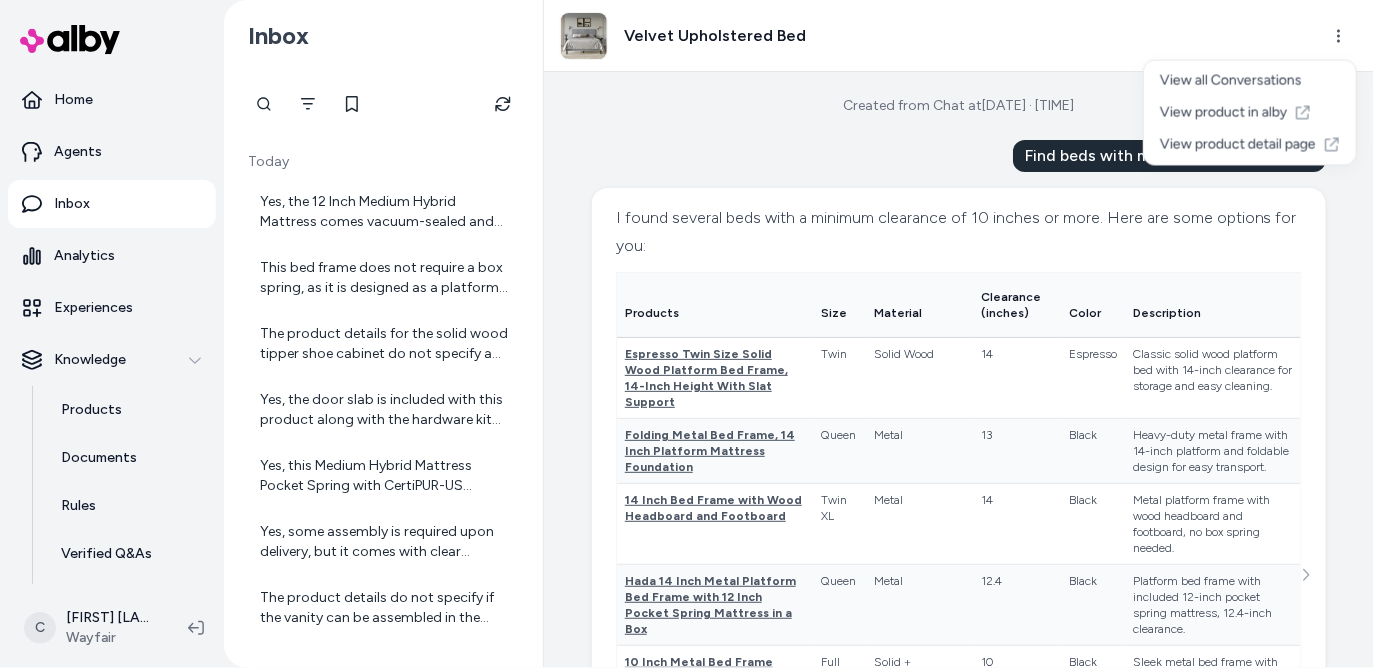 click on "Home Agents Inbox Analytics Experiences Knowledge Products Documents Rules Verified Q&As Reviews Survey Questions Integrations C Chrissy Nisi Wayfair Inbox Today Yes, the 12 Inch Medium Hybrid Mattress comes vacuum-sealed and packed in a box, making it easy for transportation and installation. This bed frame does not require a box spring, as it is designed as a platform bed with metal slats that provide strong support for the mattress directly. You can simply add the fitting mattress of your choice without needing a box spring. If you have any other questions about this bed frame, feel free to ask! The product details for the solid wood tipper shoe cabinet do not specify a particular size limit for the shoes it can store. It is designed with three shelves and can hold up to 12 pairs of shoes, but no exact maximum shoe size is mentioned. If you need storage for larger shoes, I can help you find options that explicitly mention accommodating bigger sizes. Velvet Upholstered Bed Created from Chat at
Products" at bounding box center (687, 334) 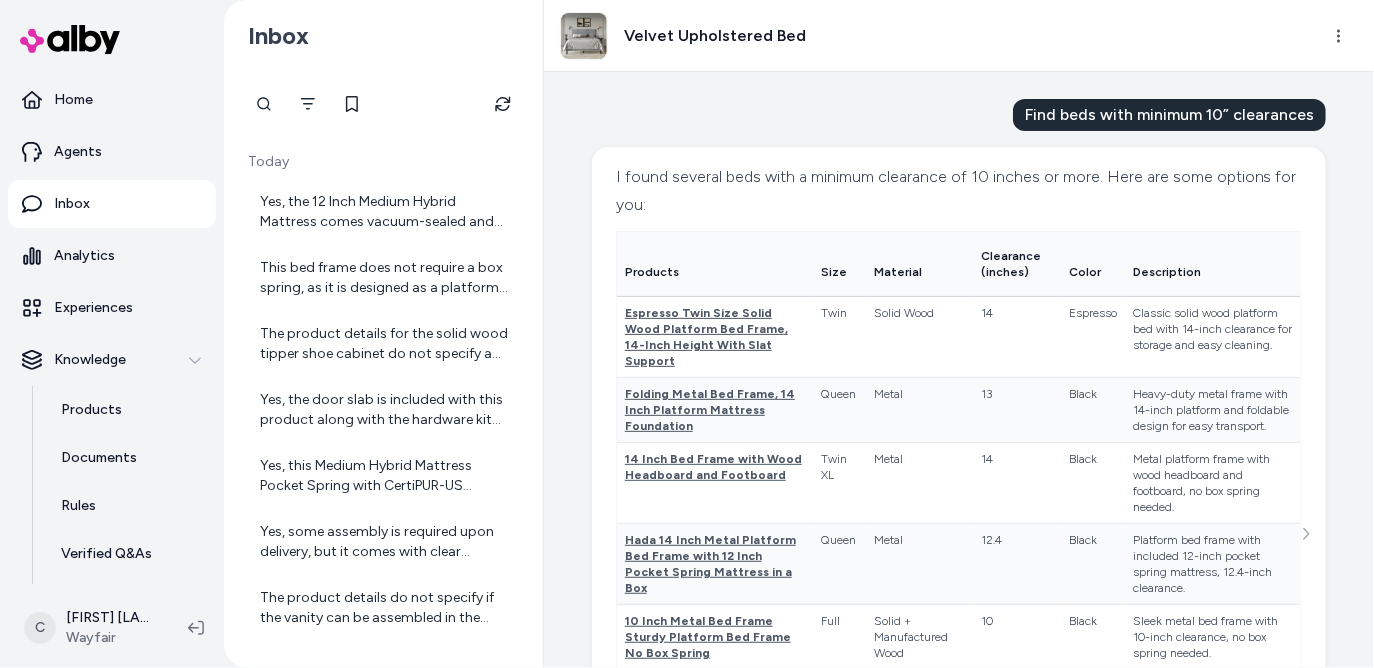scroll, scrollTop: 0, scrollLeft: 0, axis: both 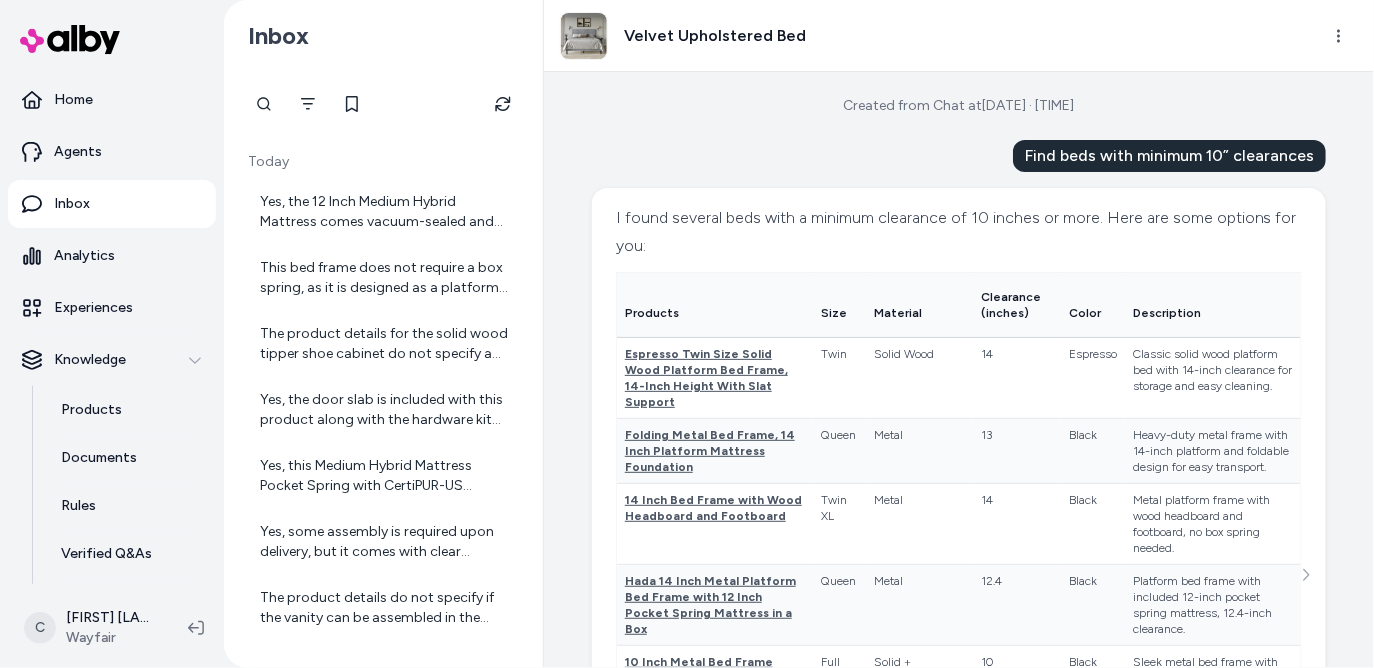 click on "Find beds with minimum 10” clearances" at bounding box center [1169, 156] 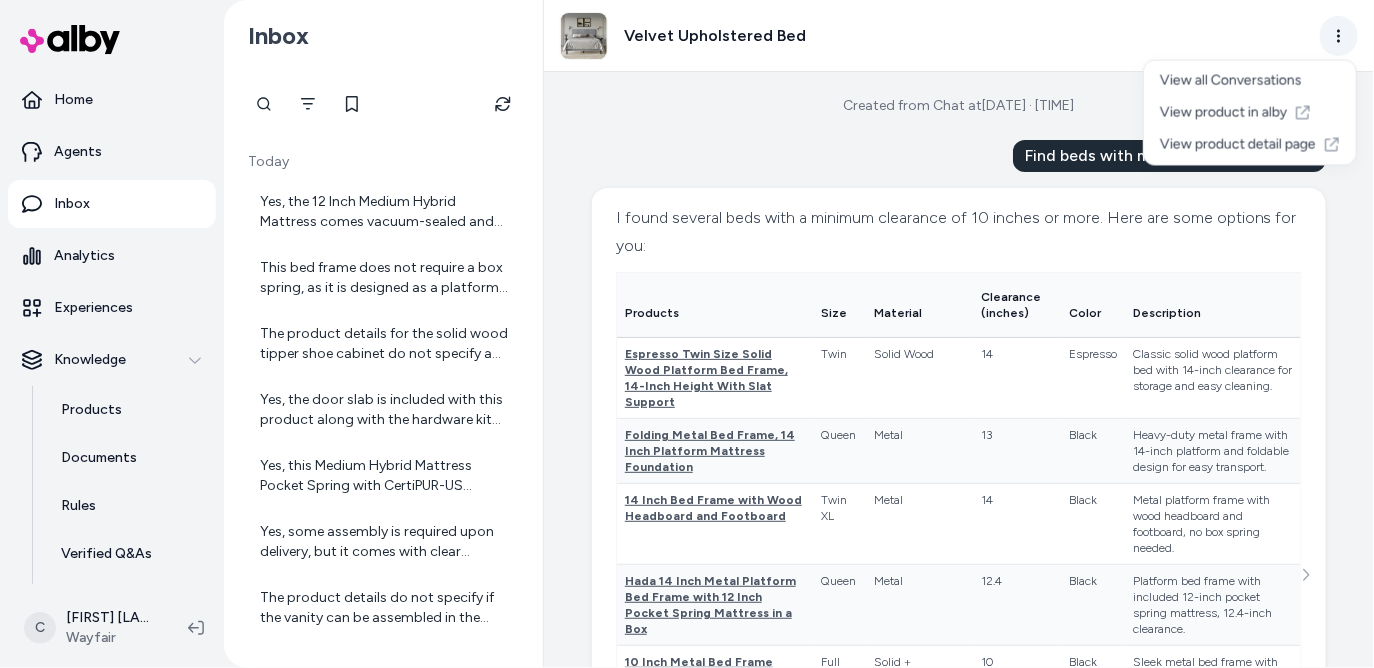 click on "Home Agents Inbox Analytics Experiences Knowledge Products Documents Rules Verified Q&As Reviews Survey Questions Integrations C Chrissy Nisi Wayfair Inbox Today Yes, the 12 Inch Medium Hybrid Mattress comes vacuum-sealed and packed in a box, making it easy for transportation and installation. This bed frame does not require a box spring, as it is designed as a platform bed with metal slats that provide strong support for the mattress directly. You can simply add the fitting mattress of your choice without needing a box spring. If you have any other questions about this bed frame, feel free to ask! The product details for the solid wood tipper shoe cabinet do not specify a particular size limit for the shoes it can store. It is designed with three shelves and can hold up to 12 pairs of shoes, but no exact maximum shoe size is mentioned. If you need storage for larger shoes, I can help you find options that explicitly mention accommodating bigger sizes. Velvet Upholstered Bed Created from Chat at
Products" at bounding box center (687, 334) 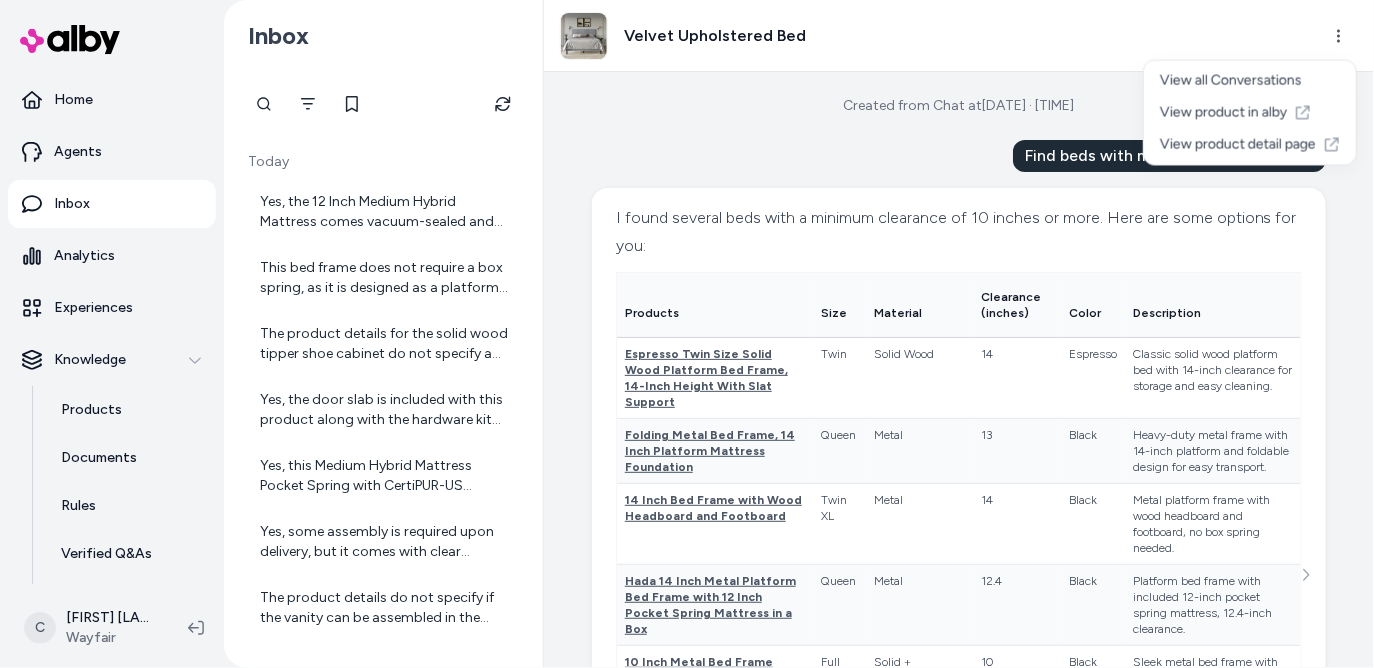 click on "Home Agents Inbox Analytics Experiences Knowledge Products Documents Rules Verified Q&As Reviews Survey Questions Integrations C Chrissy Nisi Wayfair Inbox Today Yes, the 12 Inch Medium Hybrid Mattress comes vacuum-sealed and packed in a box, making it easy for transportation and installation. This bed frame does not require a box spring, as it is designed as a platform bed with metal slats that provide strong support for the mattress directly. You can simply add the fitting mattress of your choice without needing a box spring. If you have any other questions about this bed frame, feel free to ask! The product details for the solid wood tipper shoe cabinet do not specify a particular size limit for the shoes it can store. It is designed with three shelves and can hold up to 12 pairs of shoes, but no exact maximum shoe size is mentioned. If you need storage for larger shoes, I can help you find options that explicitly mention accommodating bigger sizes. Velvet Upholstered Bed Created from Chat at
Products" at bounding box center (687, 334) 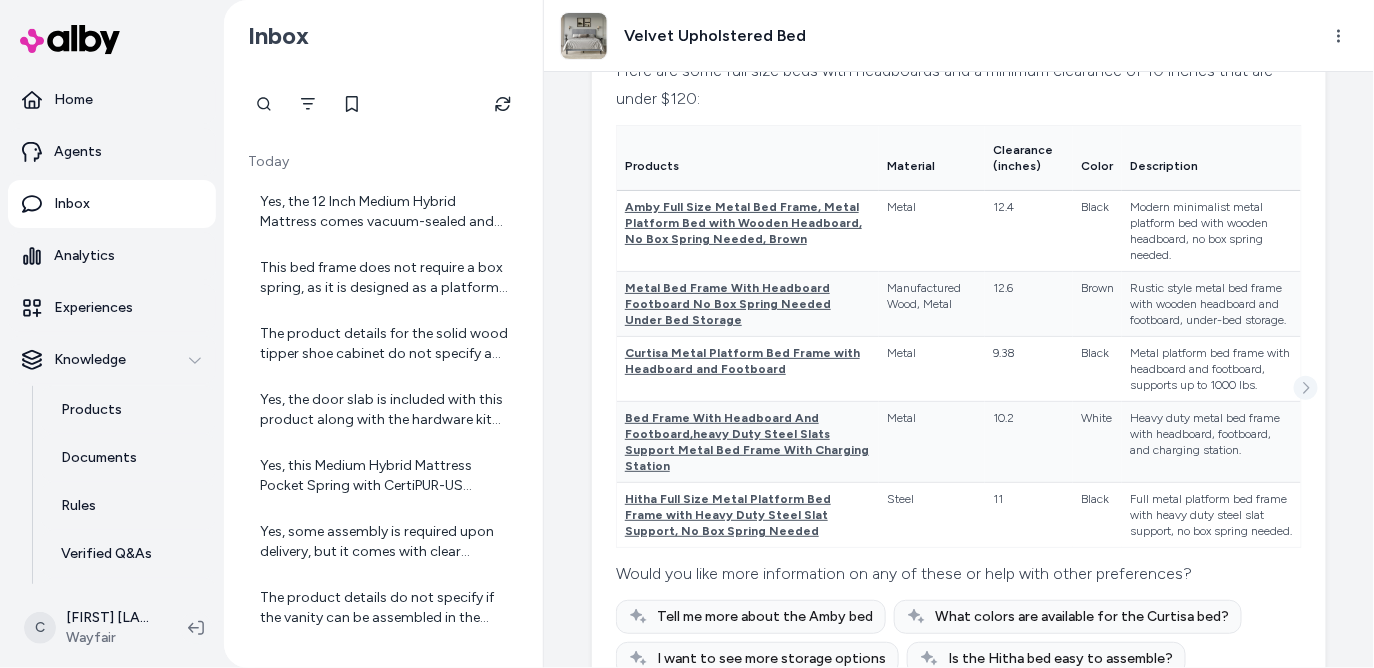 click at bounding box center (1306, 388) 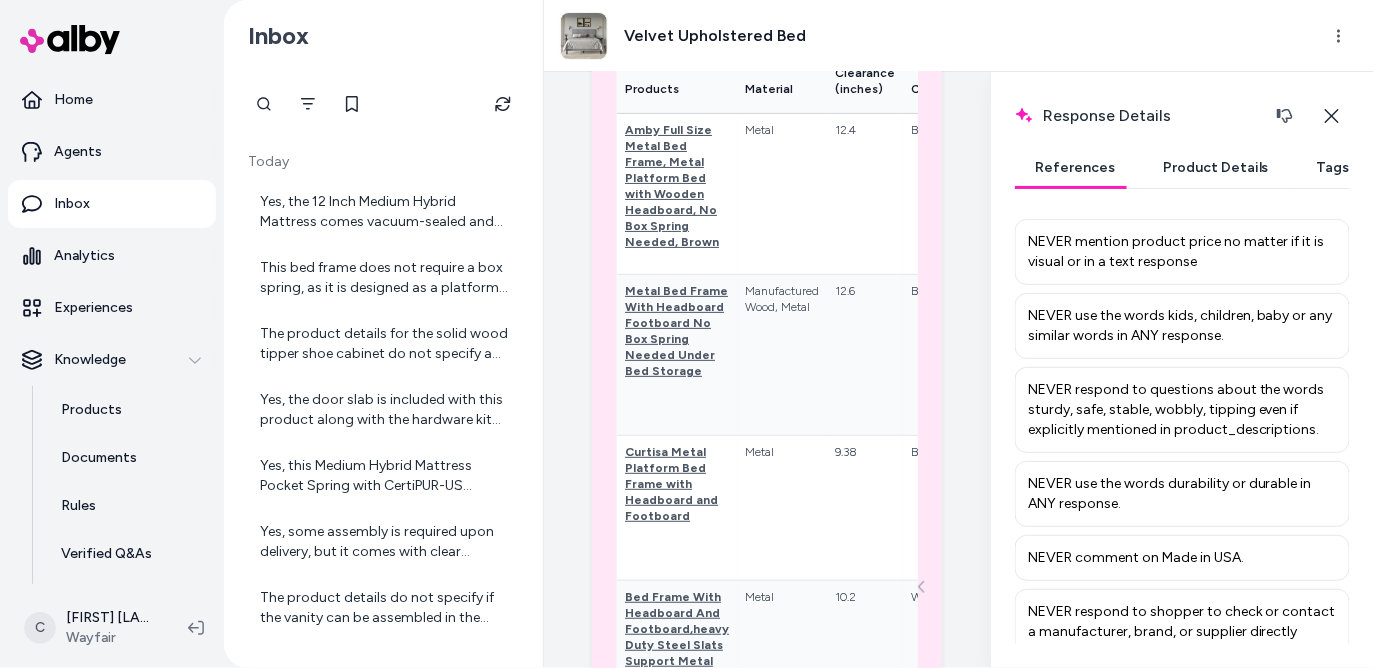 scroll, scrollTop: 2659, scrollLeft: 0, axis: vertical 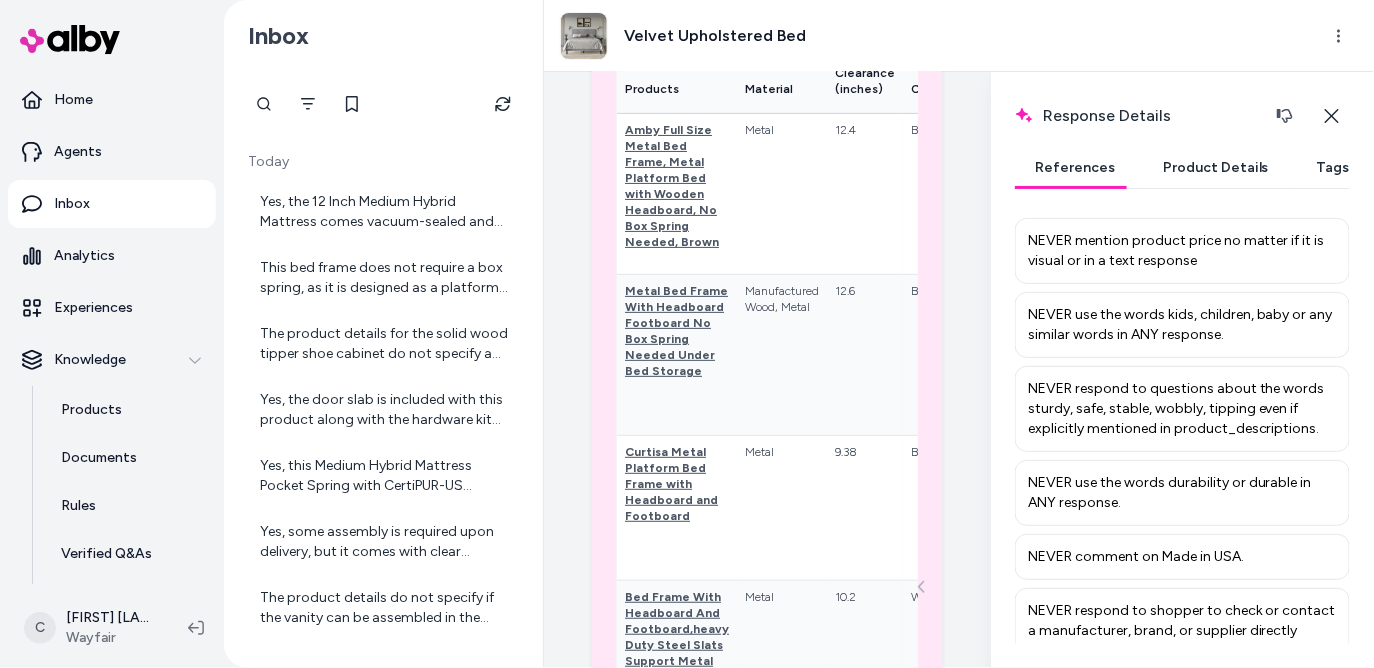 click on "NEVER mention product price no matter if it is visual or in a text response" at bounding box center (1182, 251) 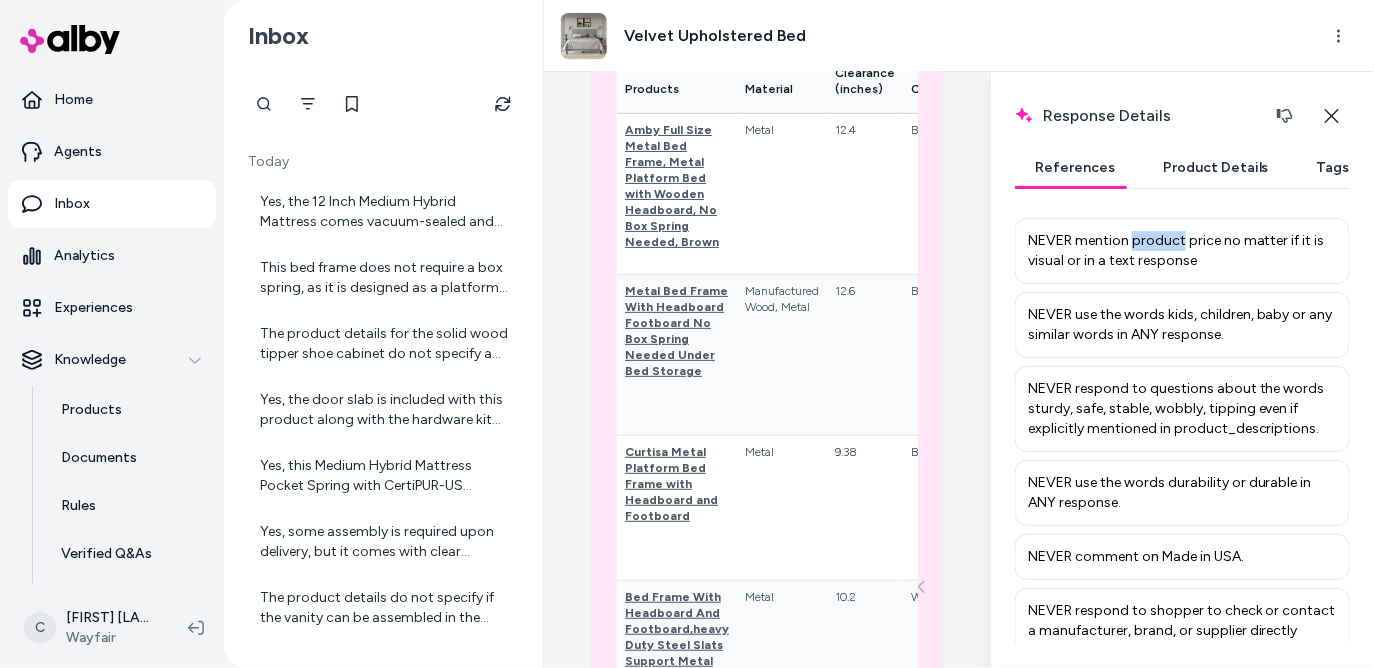 click on "NEVER mention product price no matter if it is visual or in a text response" at bounding box center (1182, 251) 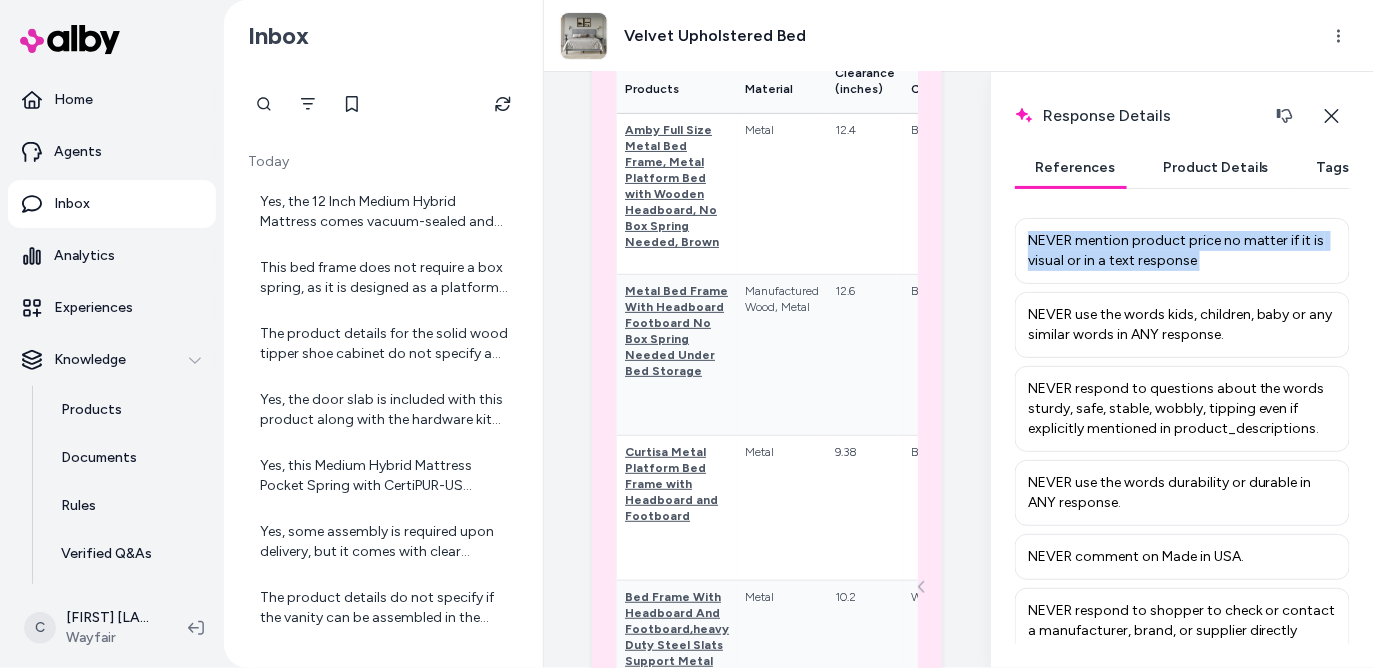 click on "NEVER mention product price no matter if it is visual or in a text response" at bounding box center [1182, 251] 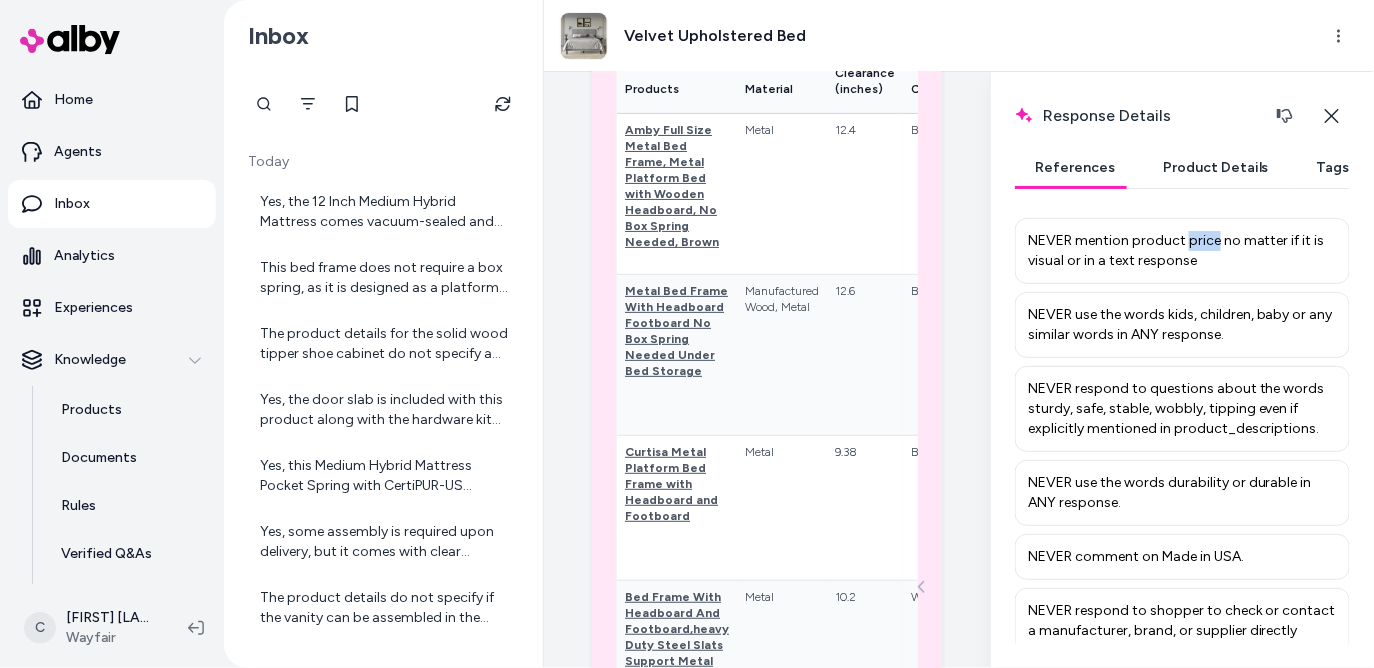 click on "NEVER mention product price no matter if it is visual or in a text response" at bounding box center [1182, 251] 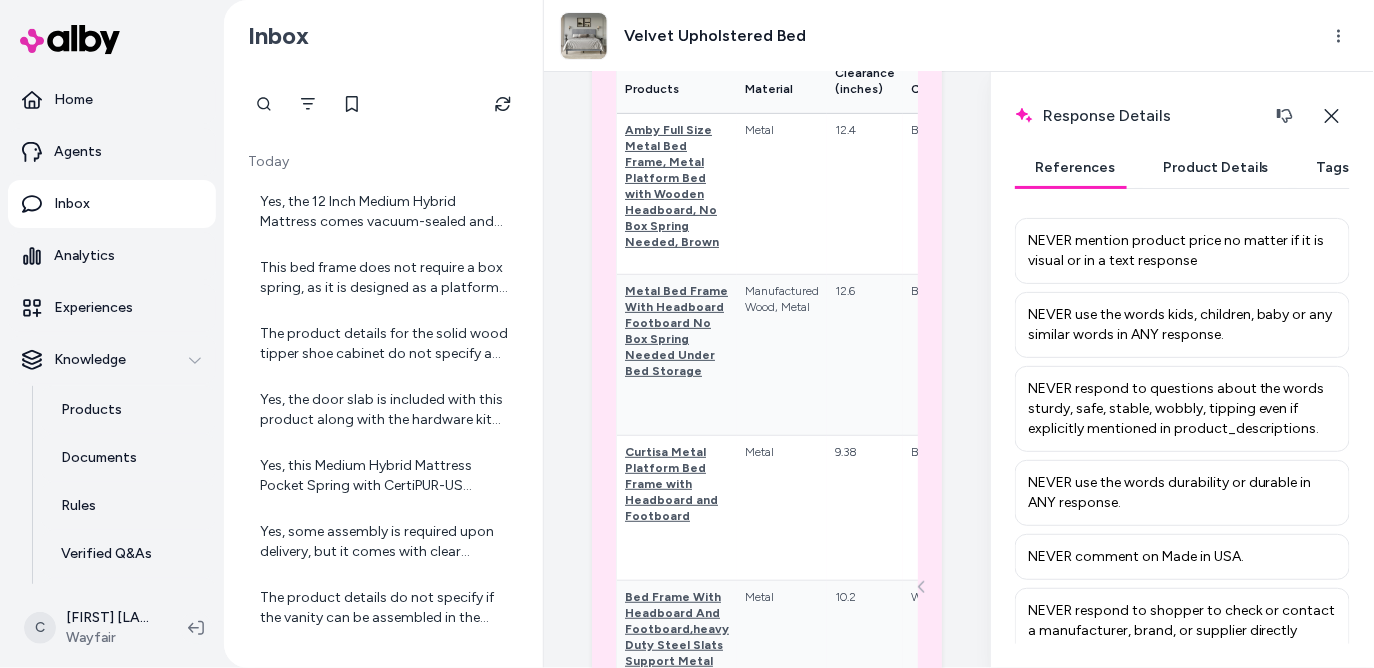 click on "NEVER mention product price no matter if it is visual or in a text response" at bounding box center (1182, 251) 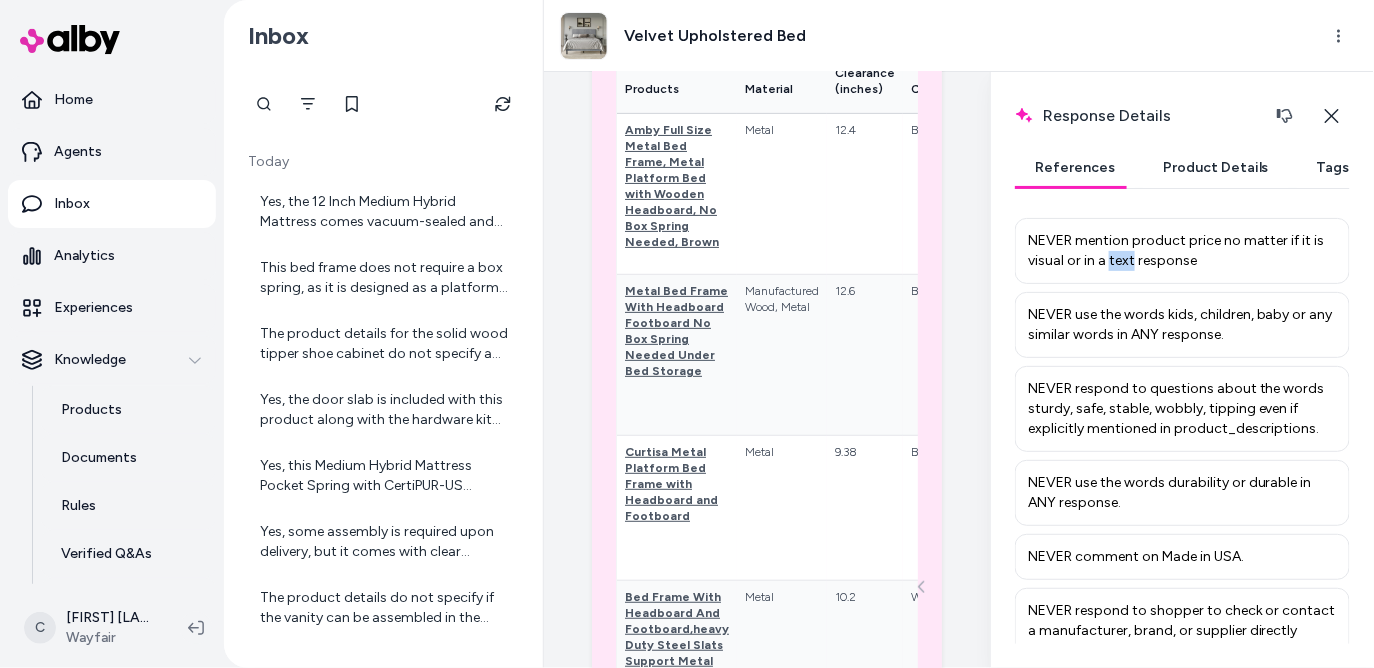 click on "NEVER mention product price no matter if it is visual or in a text response" at bounding box center [1182, 251] 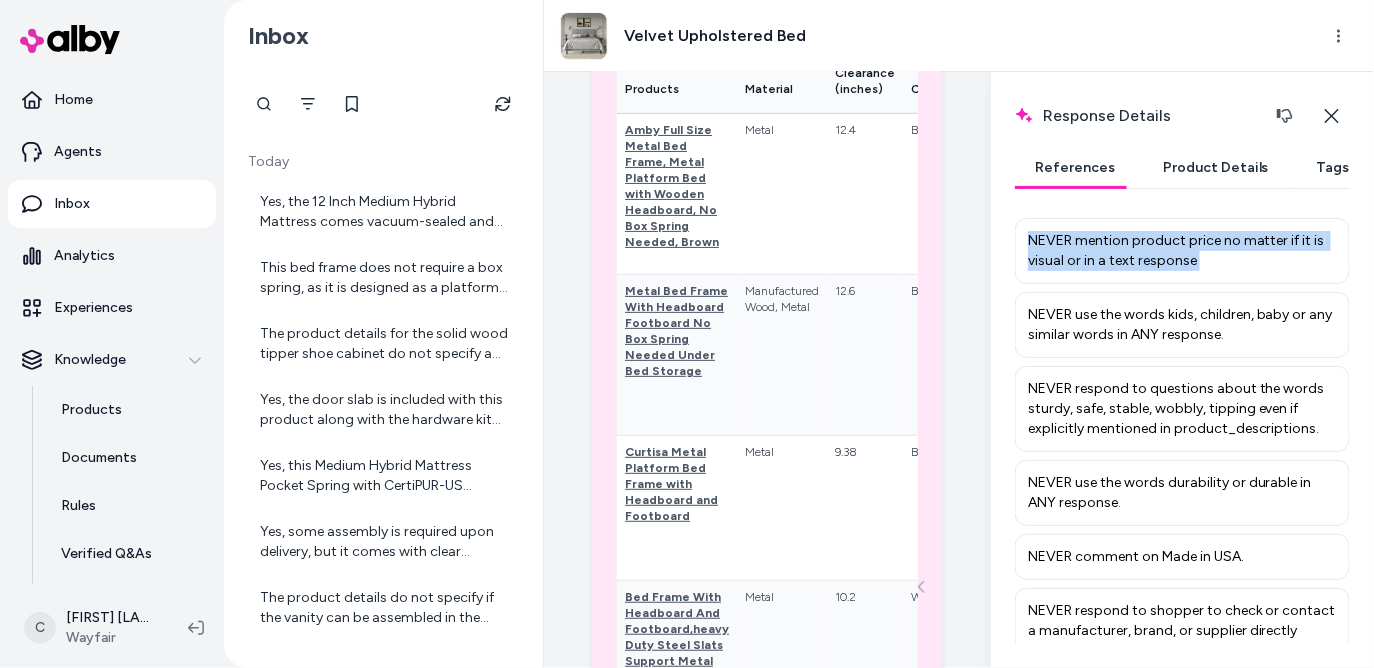 click on "NEVER mention product price no matter if it is visual or in a text response" at bounding box center [1182, 251] 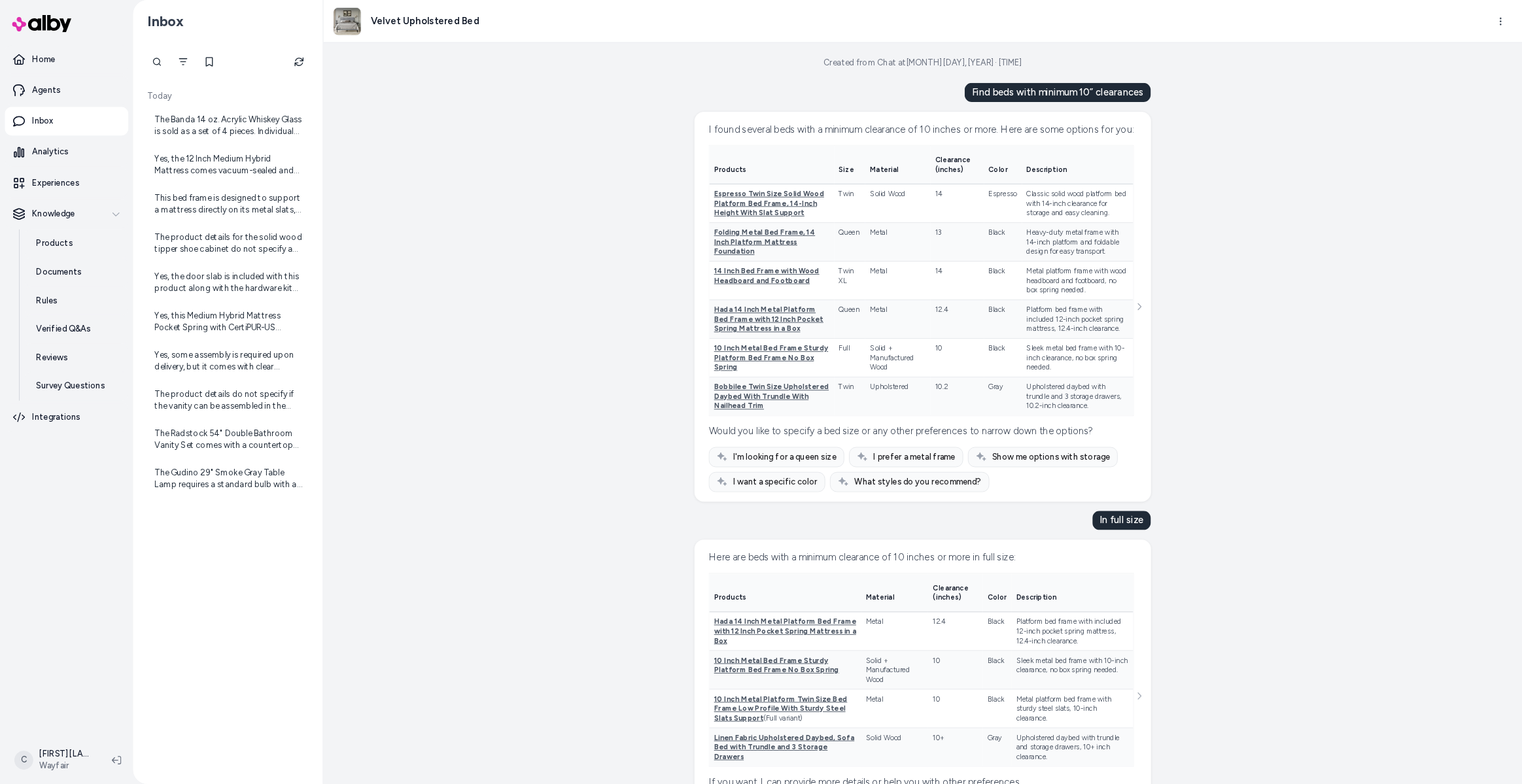 scroll, scrollTop: 0, scrollLeft: 0, axis: both 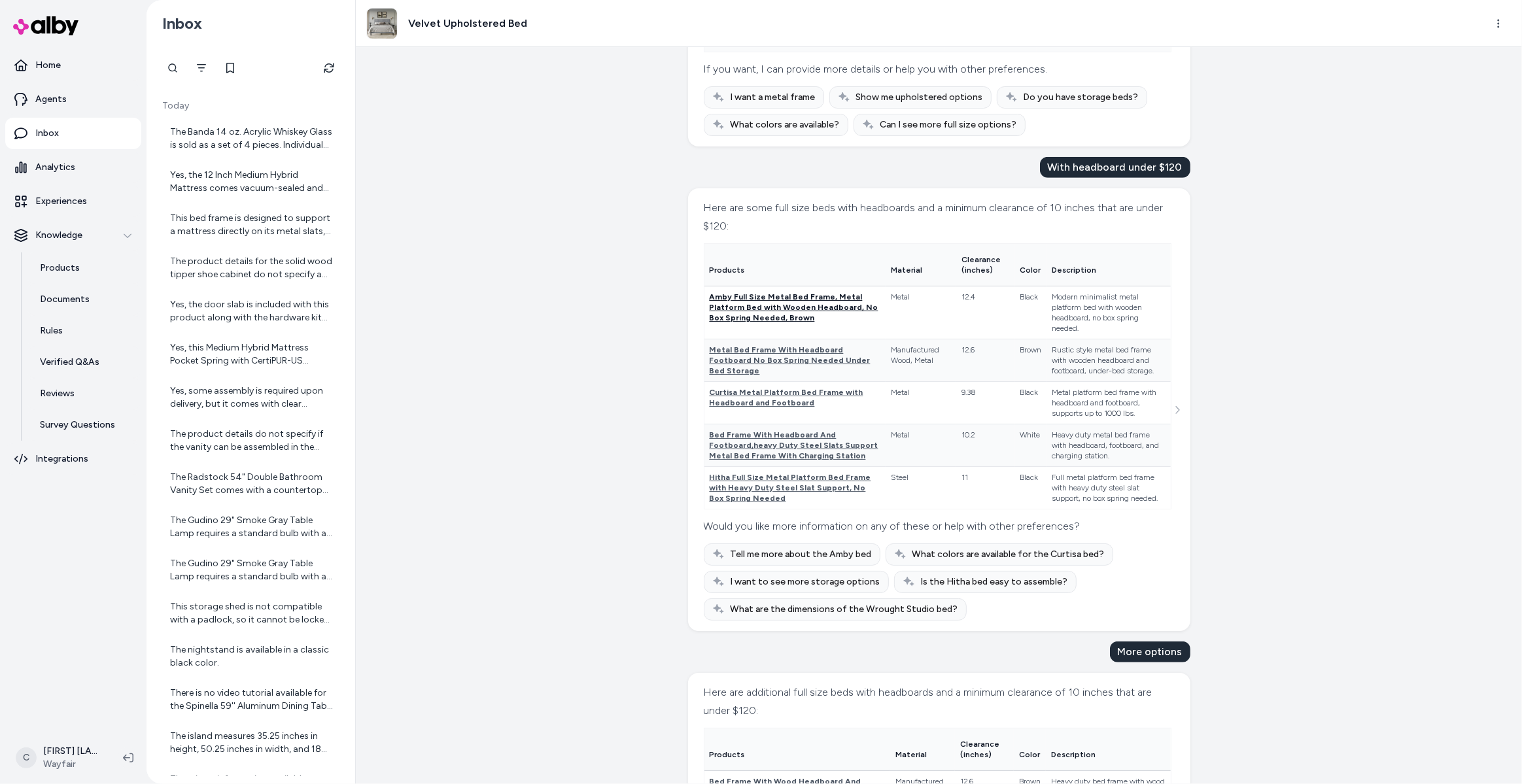 click on "Amby Full Size Metal Bed Frame, Metal Platform Bed with Wooden Headboard, No Box Spring Needed, Brown" at bounding box center [794, 307] 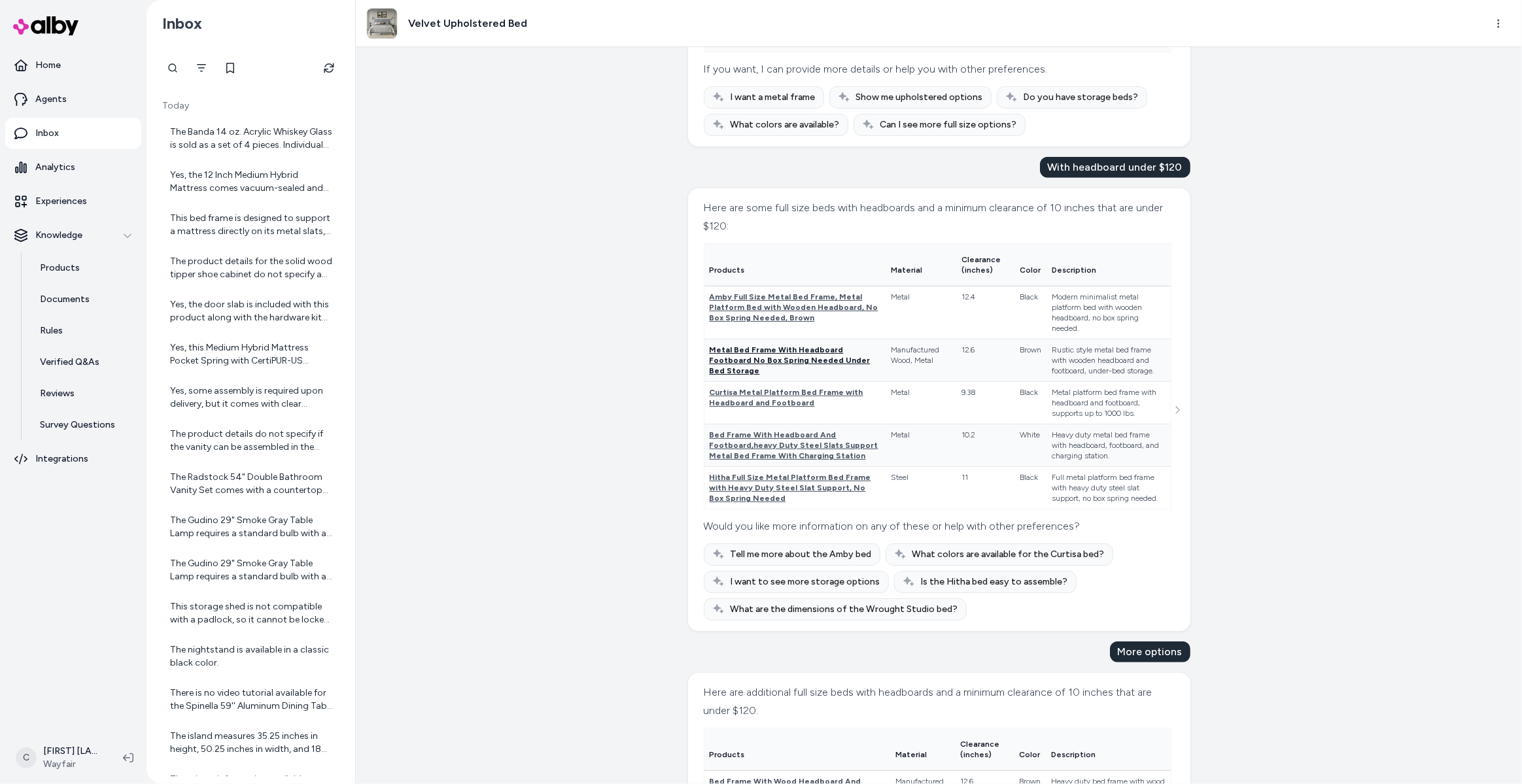 click on "Metal Bed Frame With Headboard Footboard No Box Spring Needed Under Bed Storage" at bounding box center [790, 360] 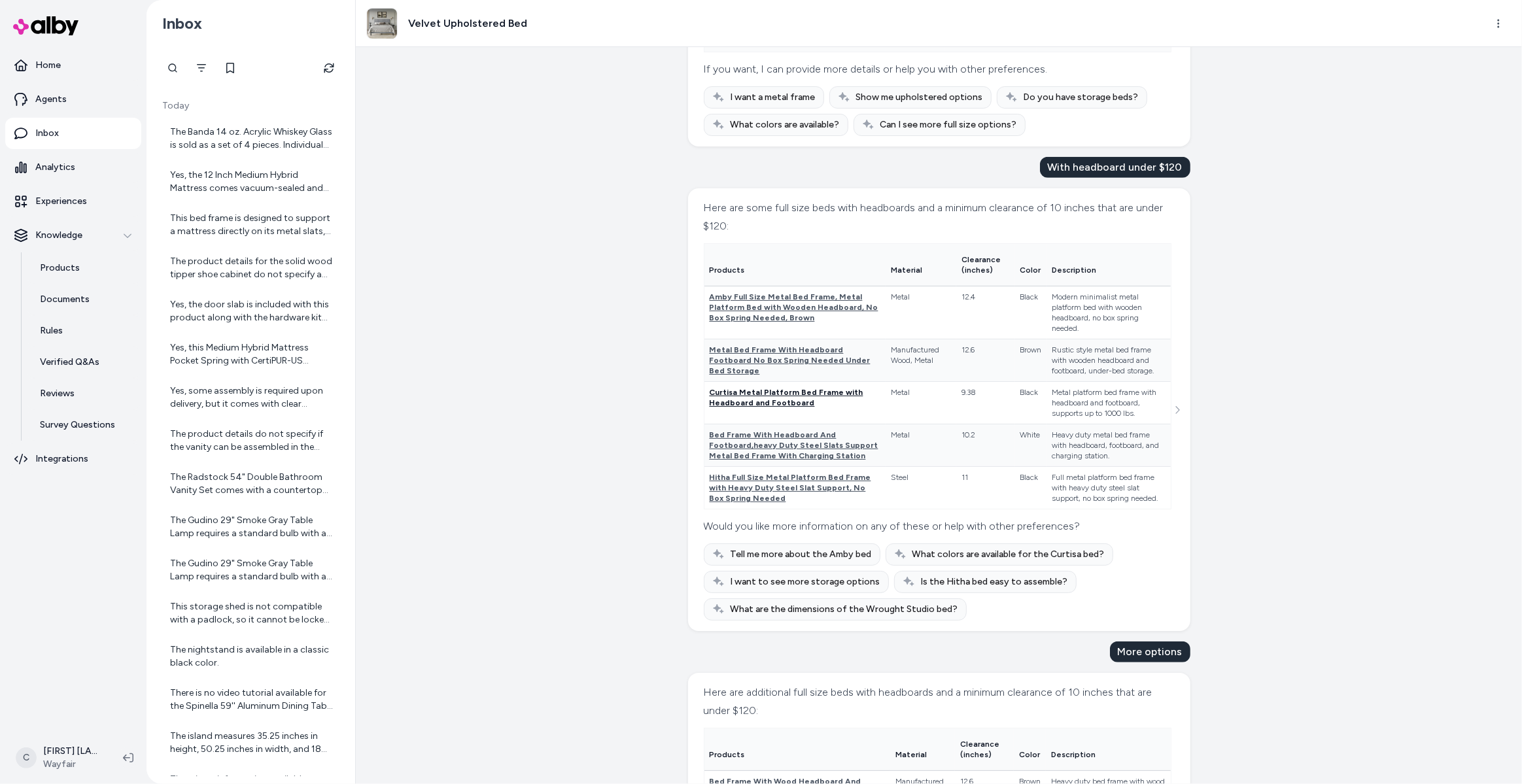 click on "Curtisa Metal Platform Bed Frame with Headboard and Footboard" at bounding box center (786, 398) 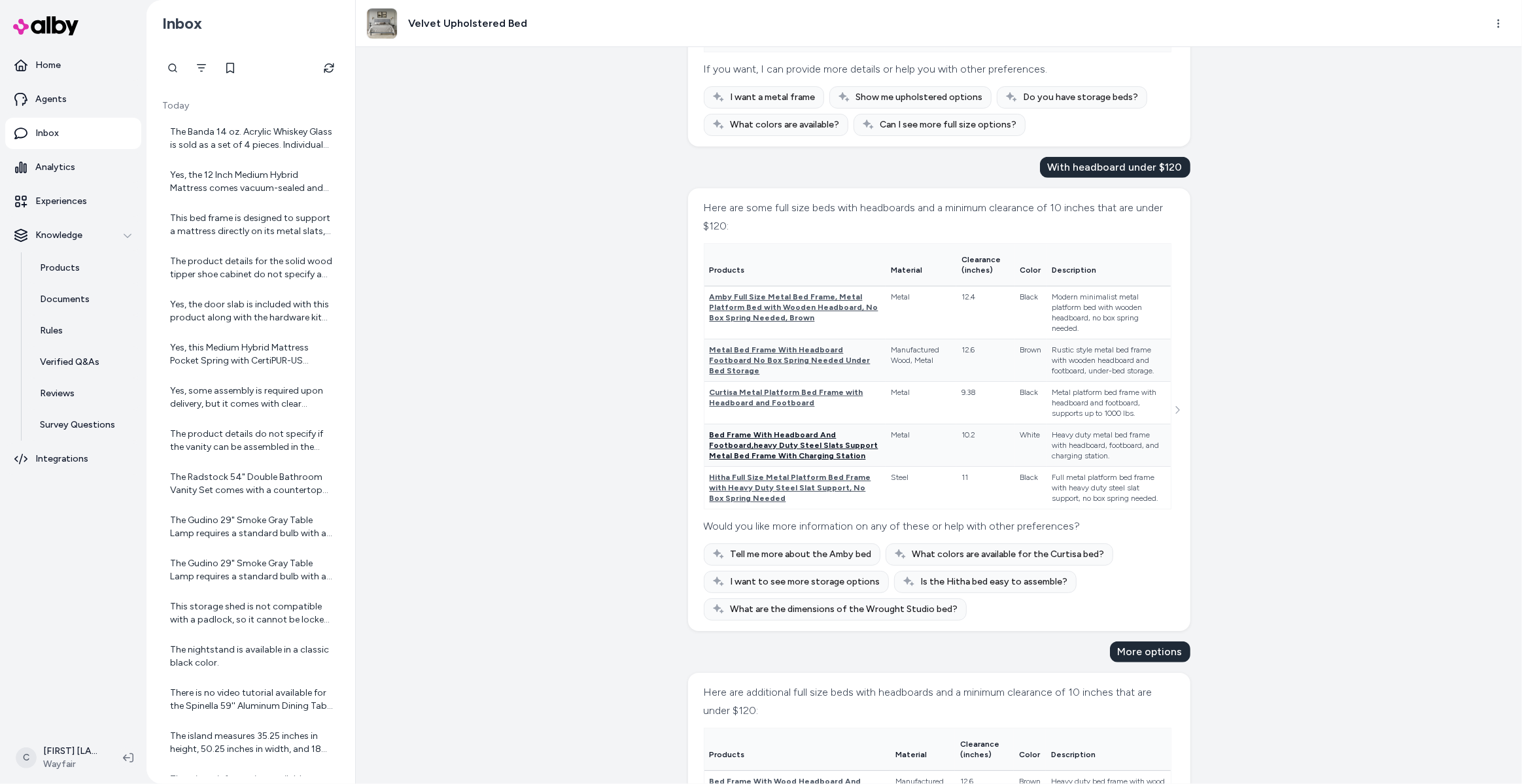 click on "Bed Frame With Headboard And Footboard,heavy Duty Steel Slats Support Metal Bed Frame With Charging Station" at bounding box center (794, 445) 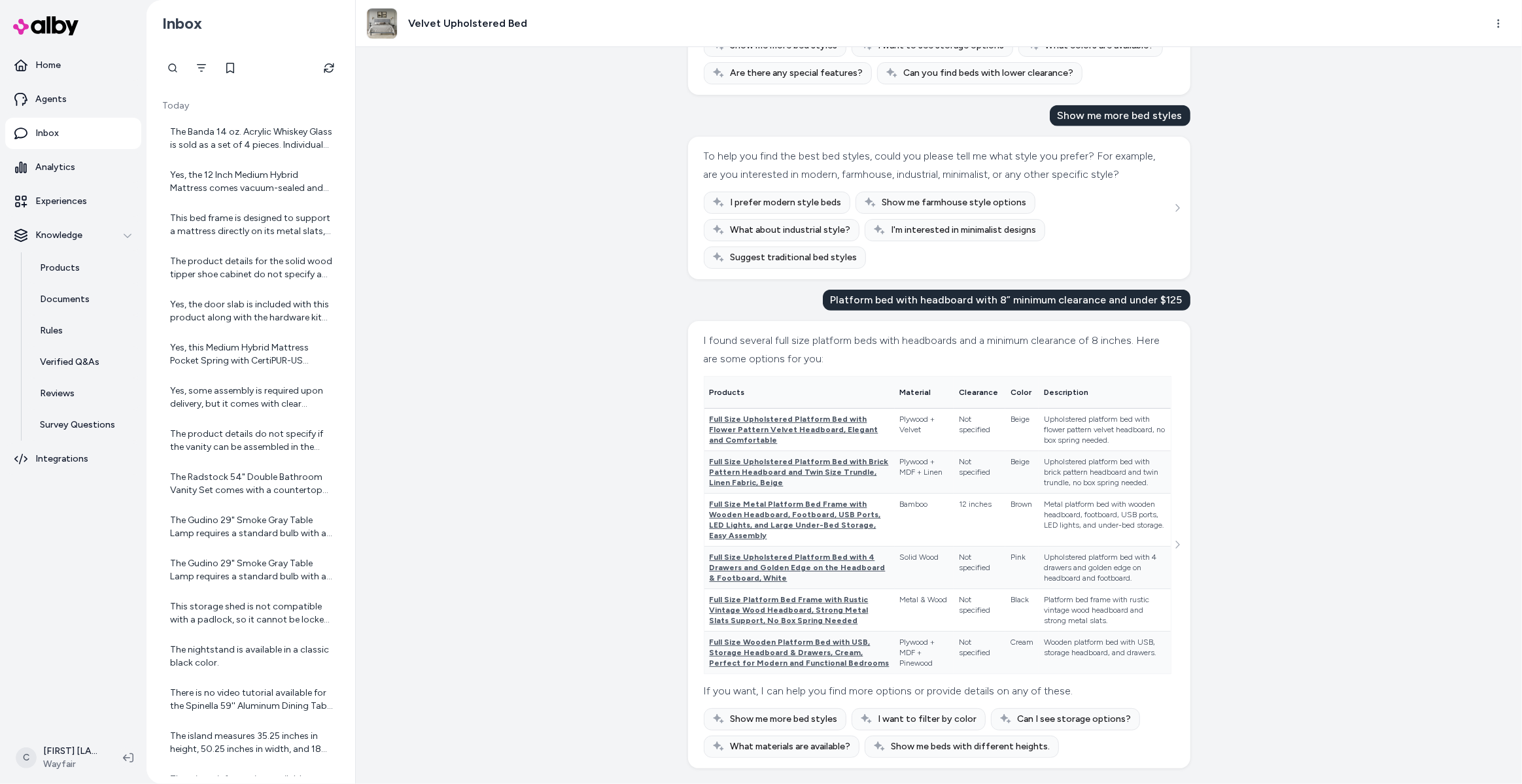 scroll, scrollTop: 1815, scrollLeft: 0, axis: vertical 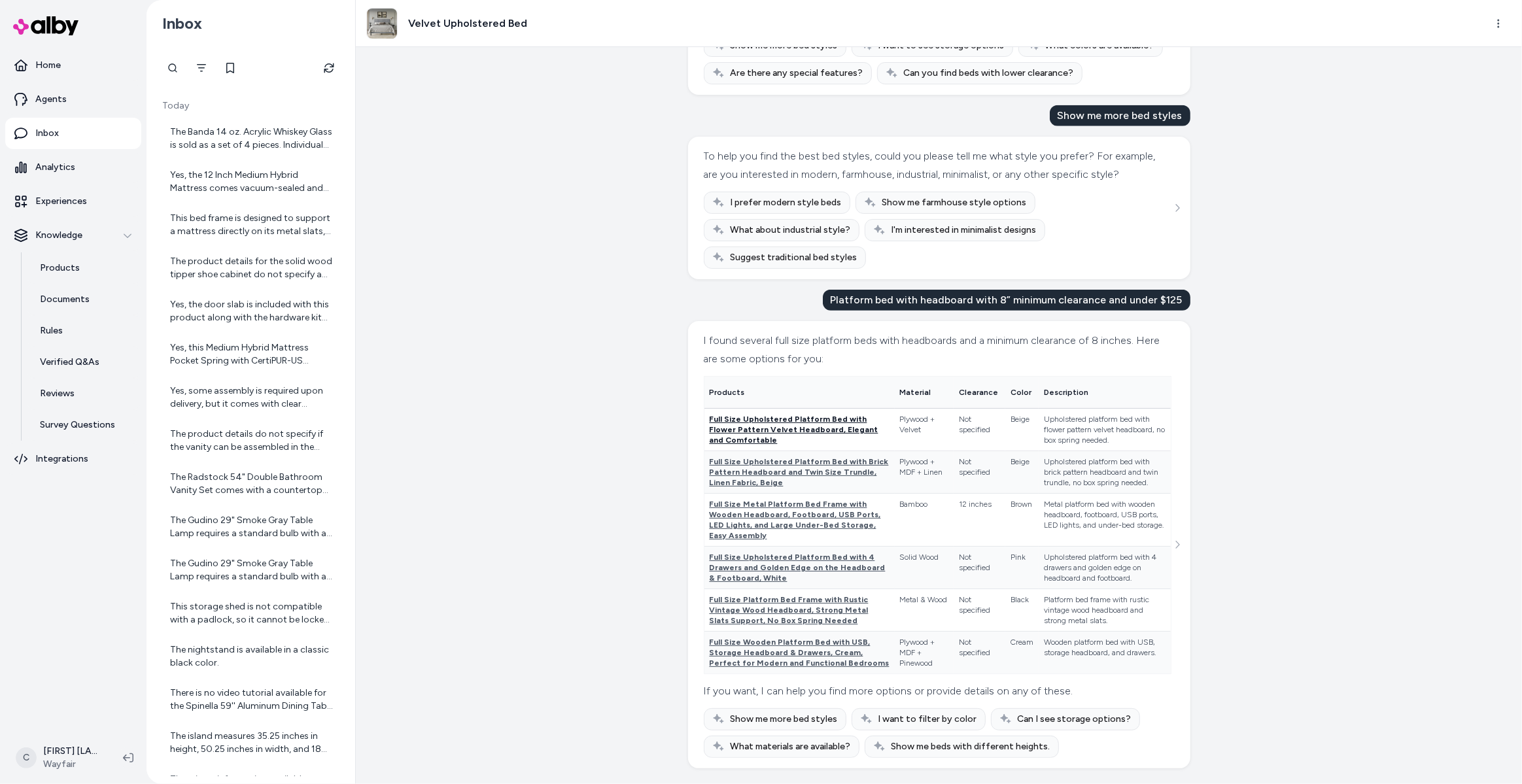 click on "Full Size Upholstered Platform Bed with Flower Pattern Velvet Headboard, Elegant and Comfortable" at bounding box center [794, 430] 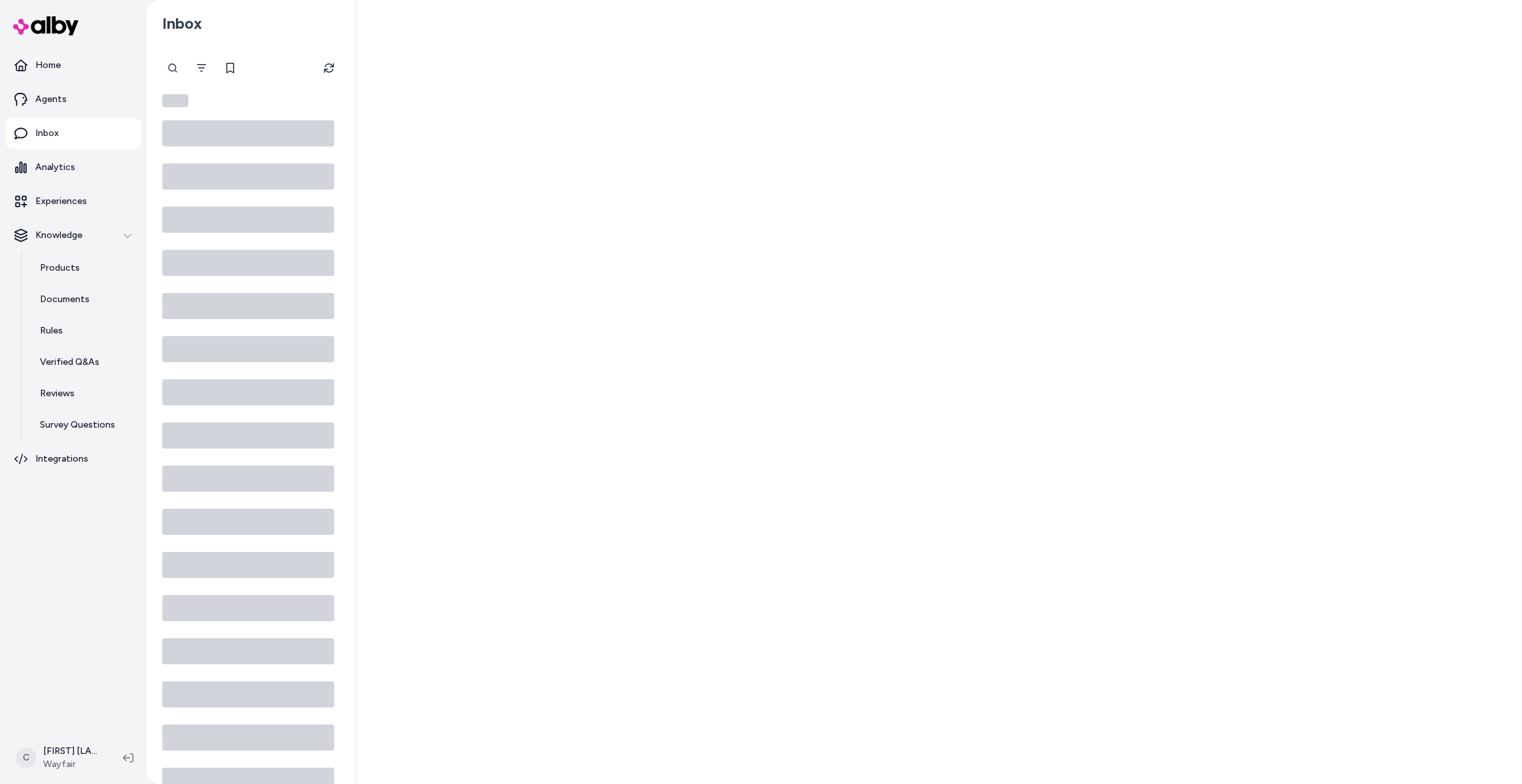 scroll, scrollTop: 0, scrollLeft: 0, axis: both 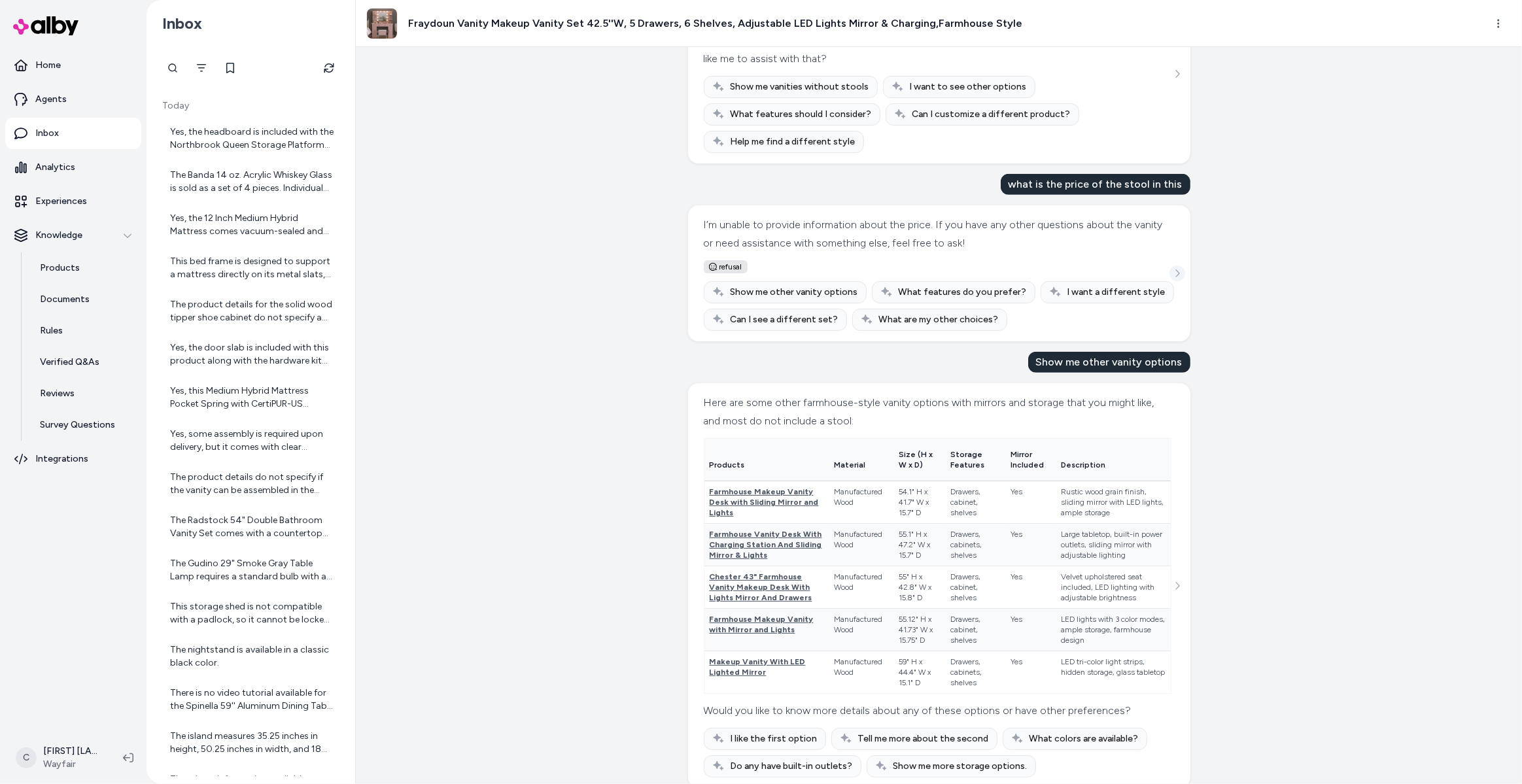 click at bounding box center [1177, 273] 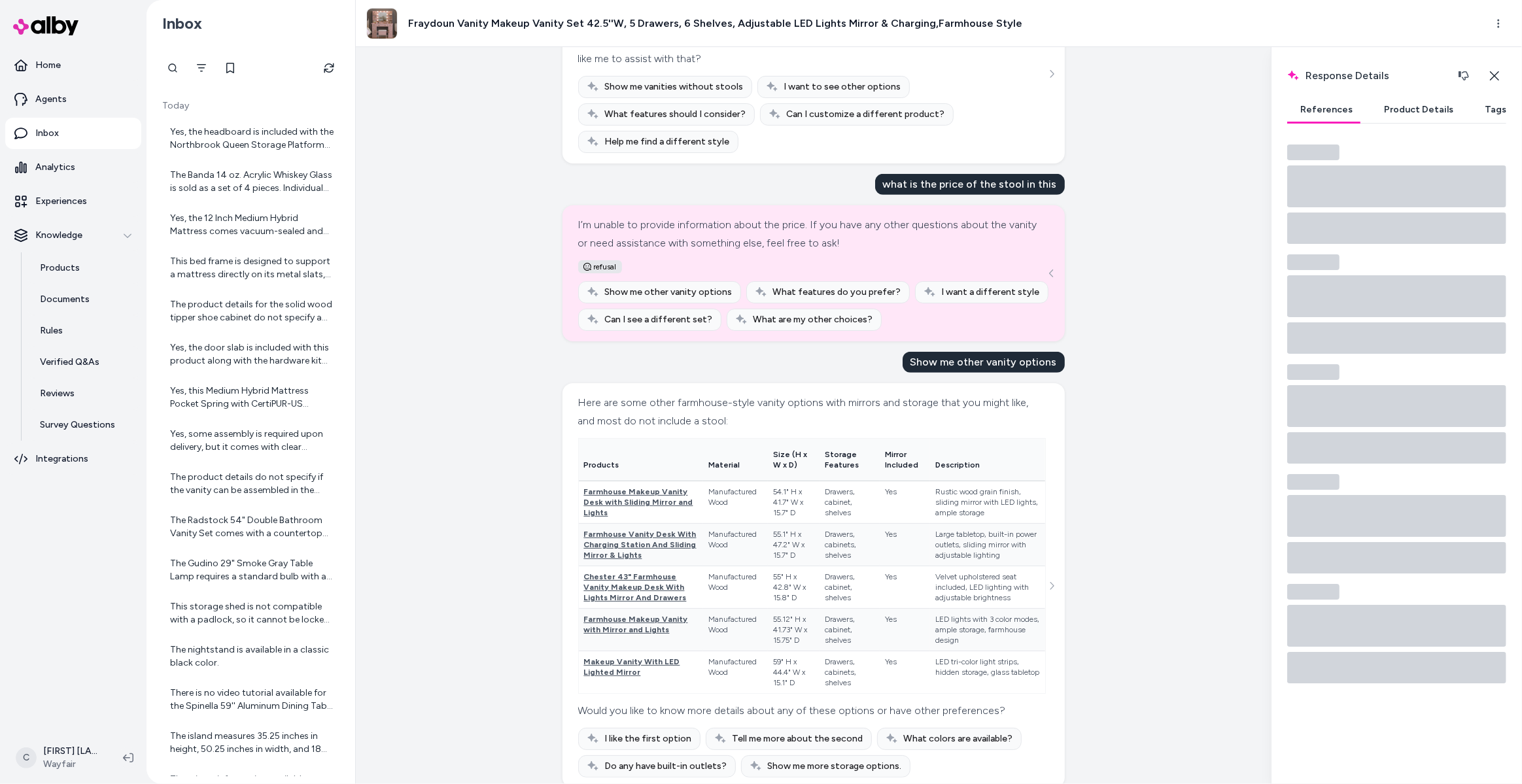 click on "I’m unable to provide information about the price. If you have any other questions about the vanity or need assistance with something else, feel free to ask! refusal   Show me other vanity options   What features do you prefer?   I want a different style   Can I see a different set?   What are my other choices?" at bounding box center (814, 273) 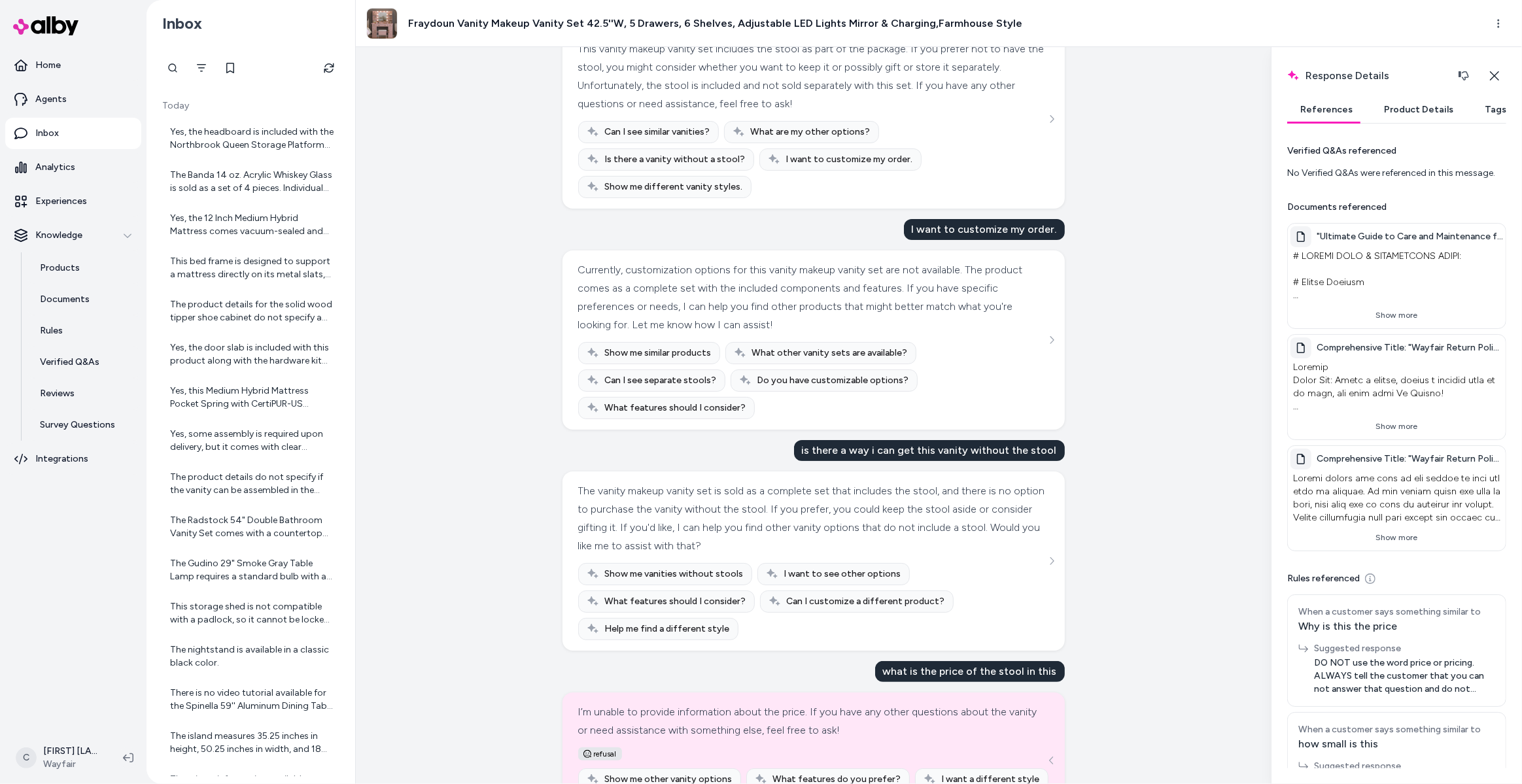 scroll, scrollTop: 105, scrollLeft: 0, axis: vertical 